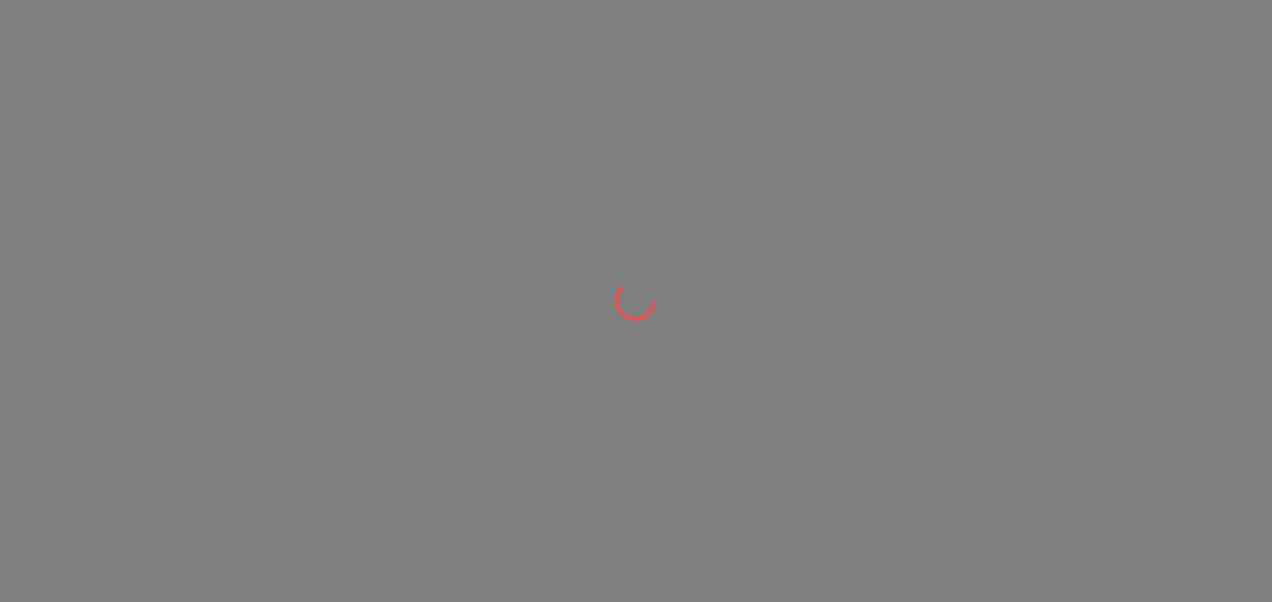 scroll, scrollTop: 0, scrollLeft: 0, axis: both 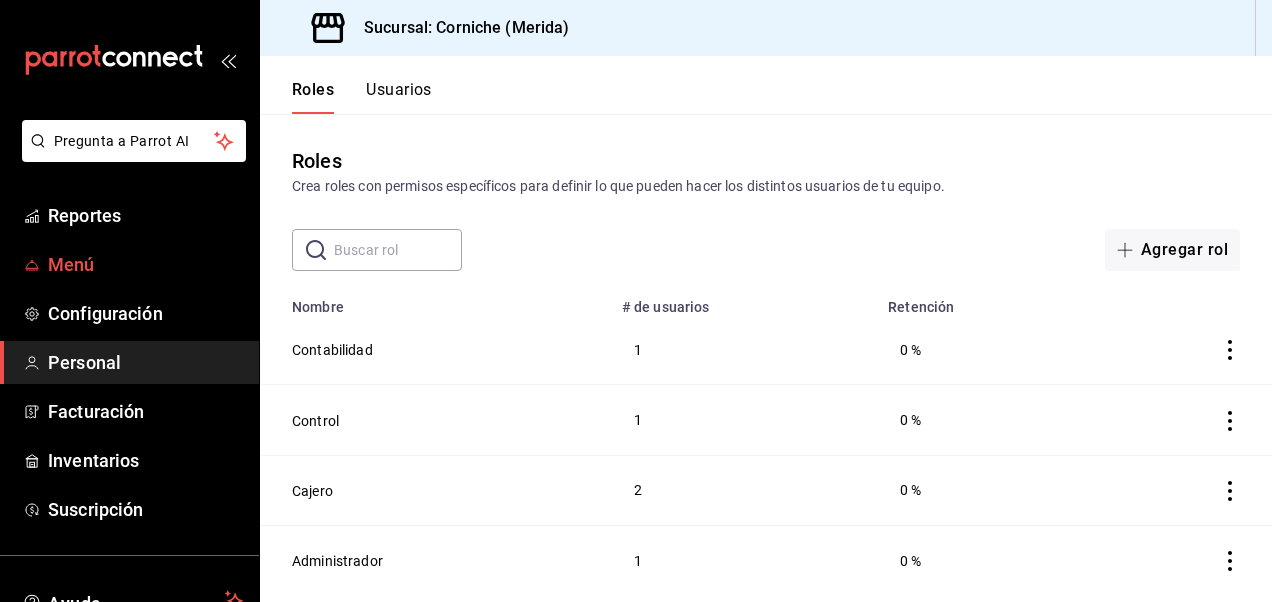 click on "Menú" at bounding box center [145, 264] 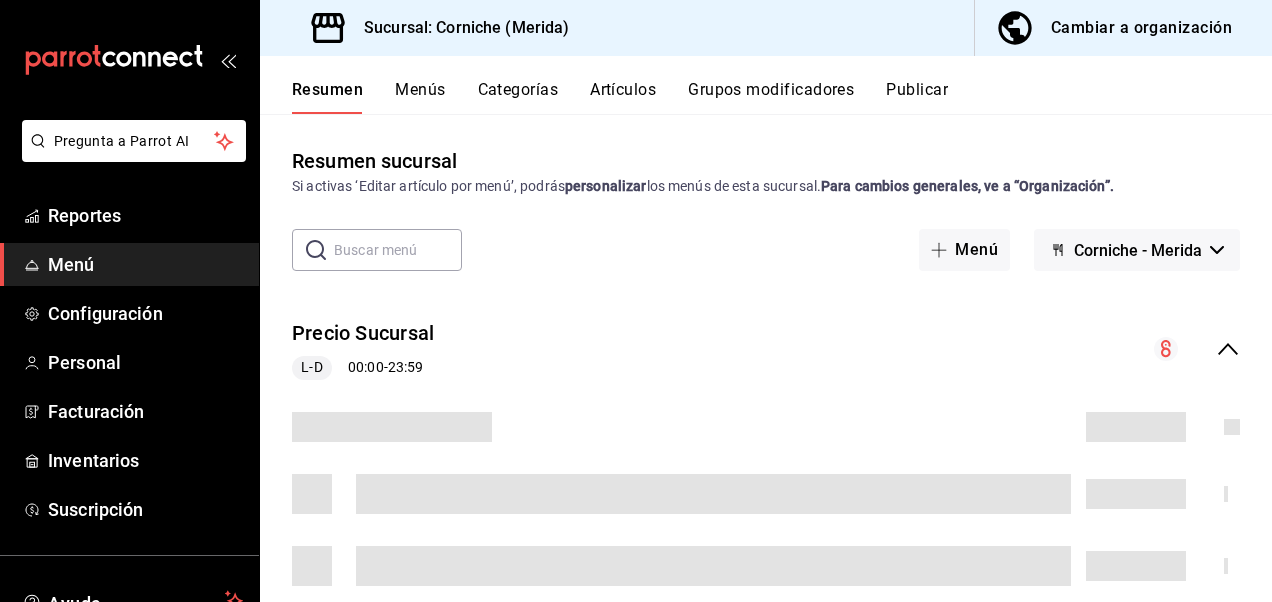 click on "Cambiar a organización" at bounding box center [1141, 28] 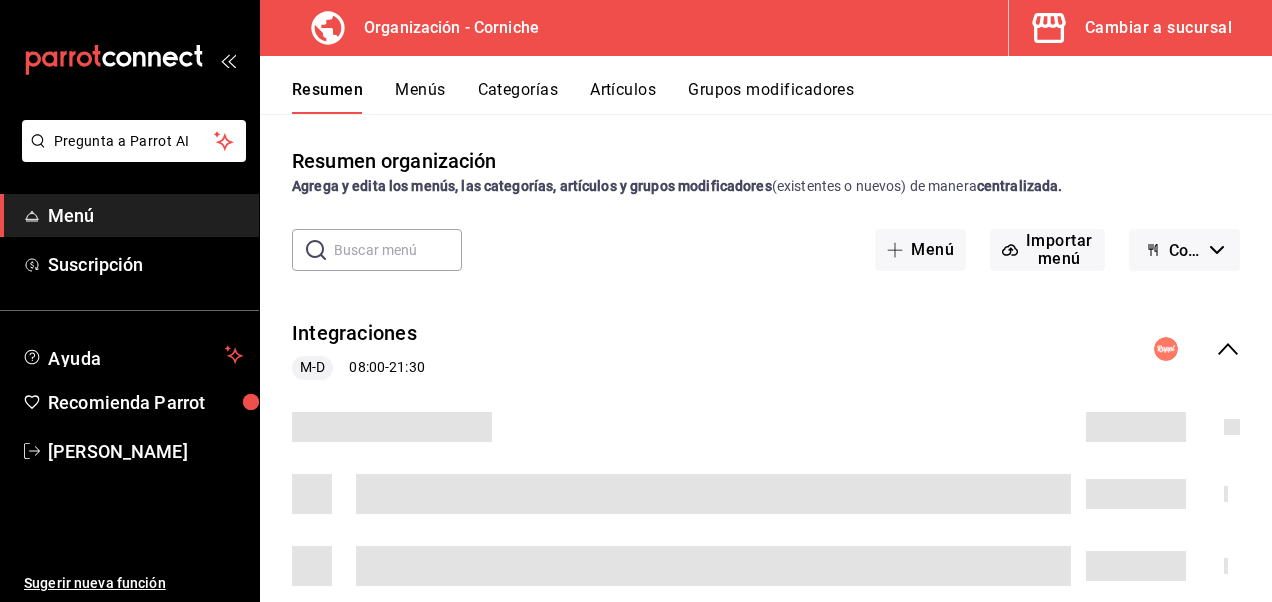 click on "Grupos modificadores" at bounding box center [771, 97] 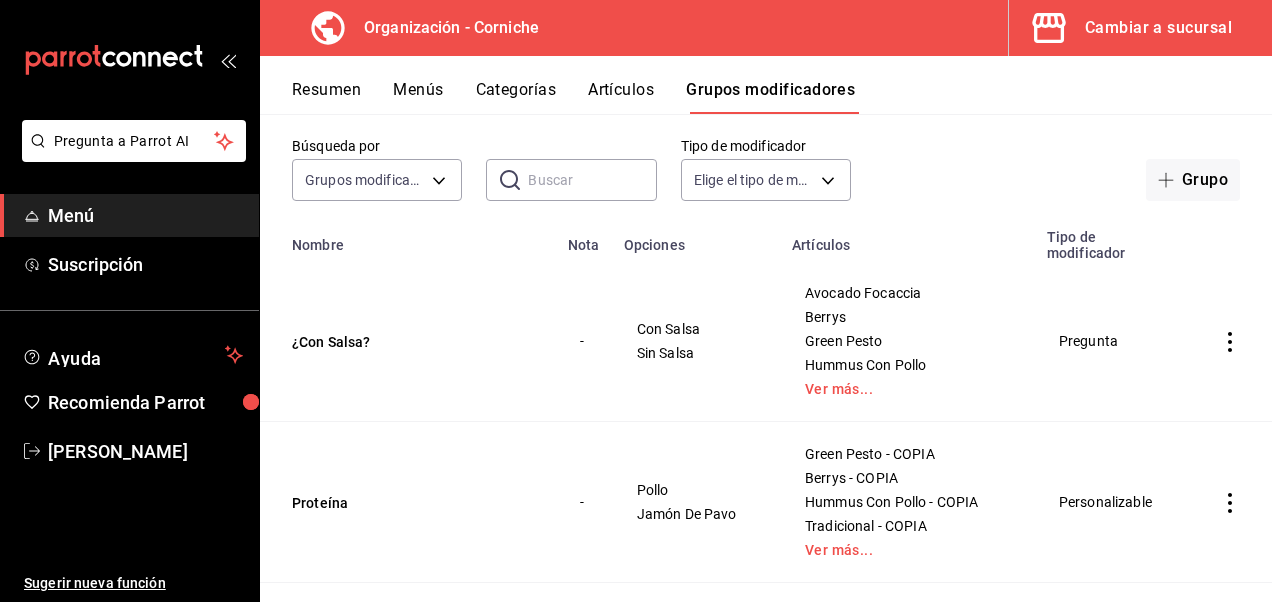 scroll, scrollTop: 0, scrollLeft: 0, axis: both 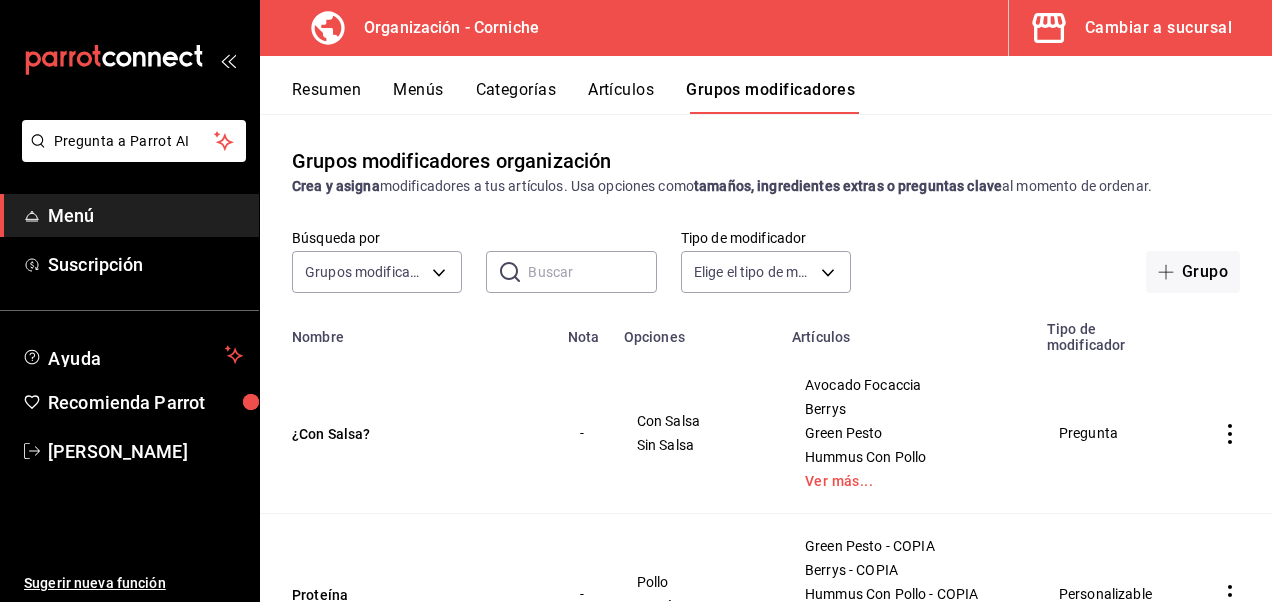 click on "Resumen" at bounding box center [326, 97] 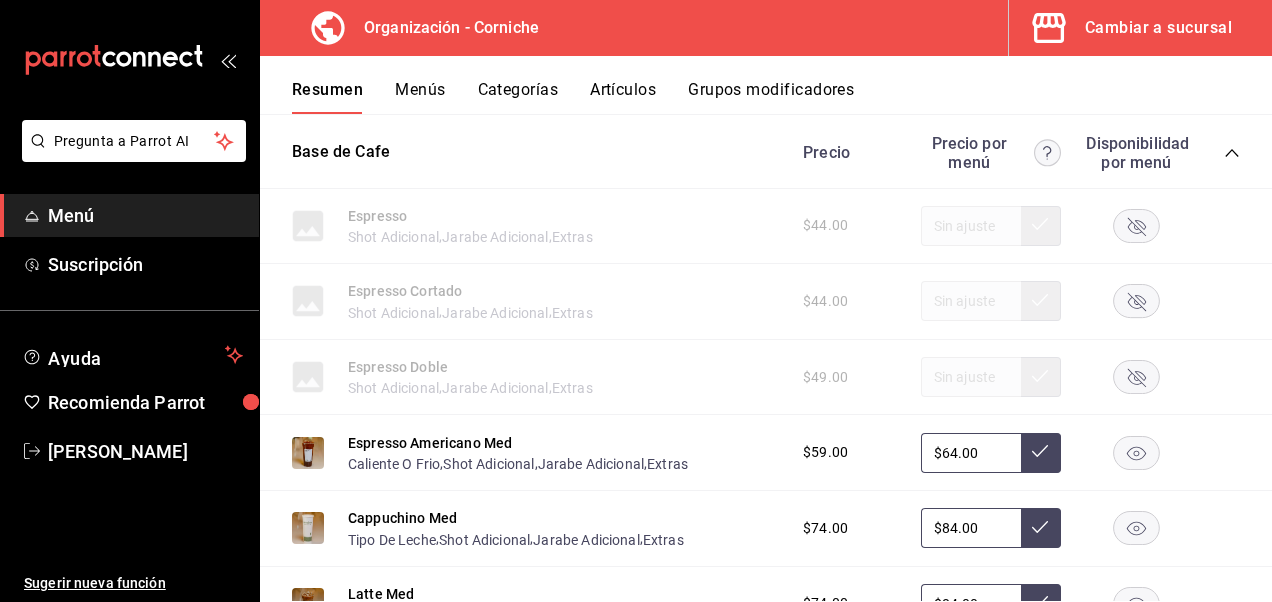 scroll, scrollTop: 0, scrollLeft: 0, axis: both 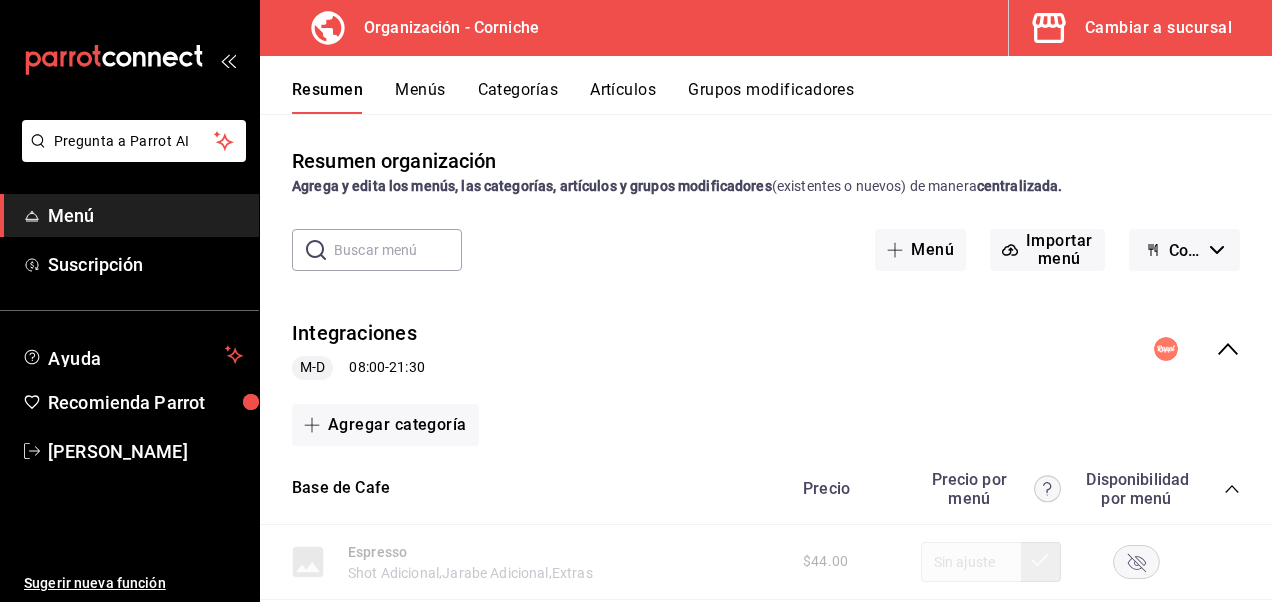 click 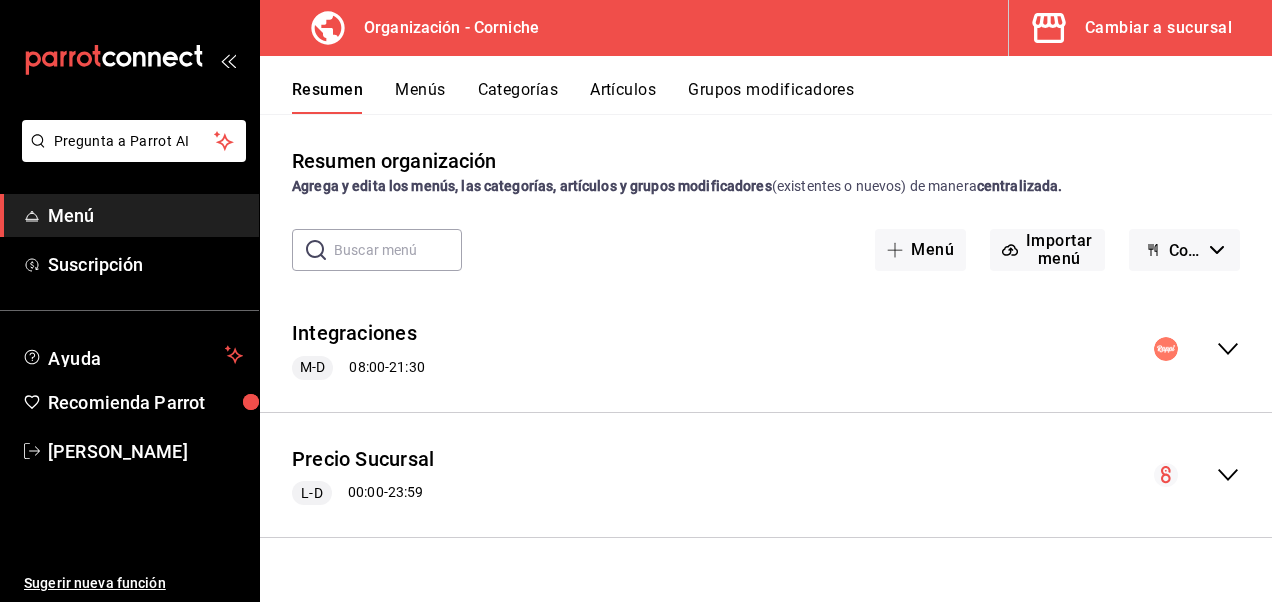 click on "Menús" at bounding box center [420, 97] 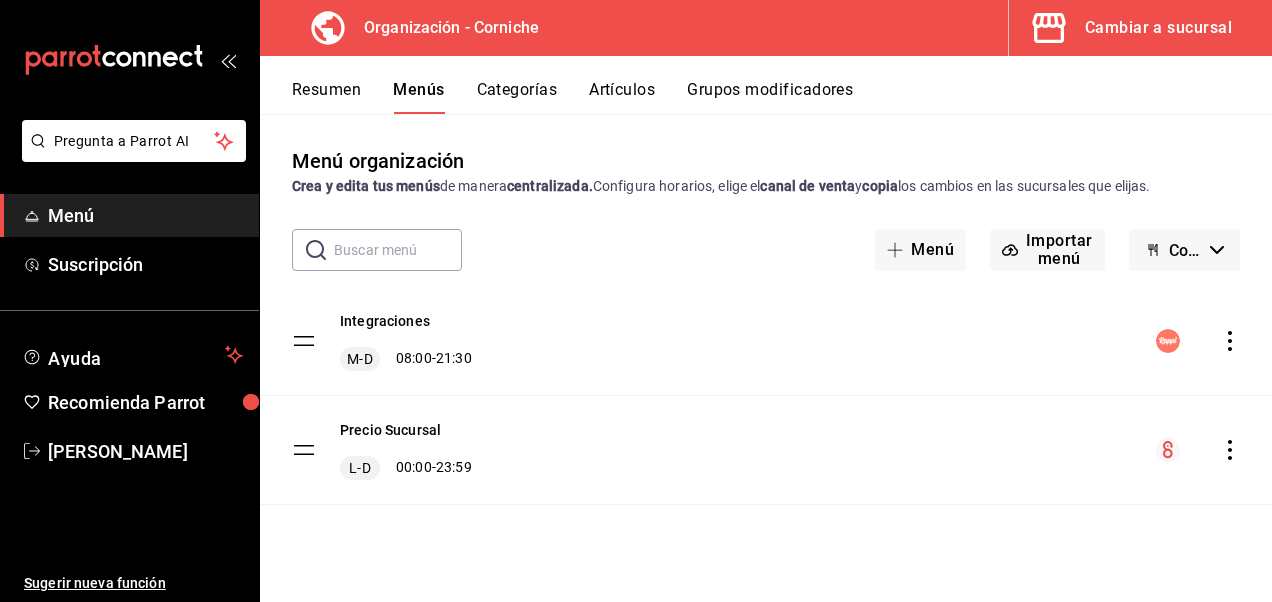 click 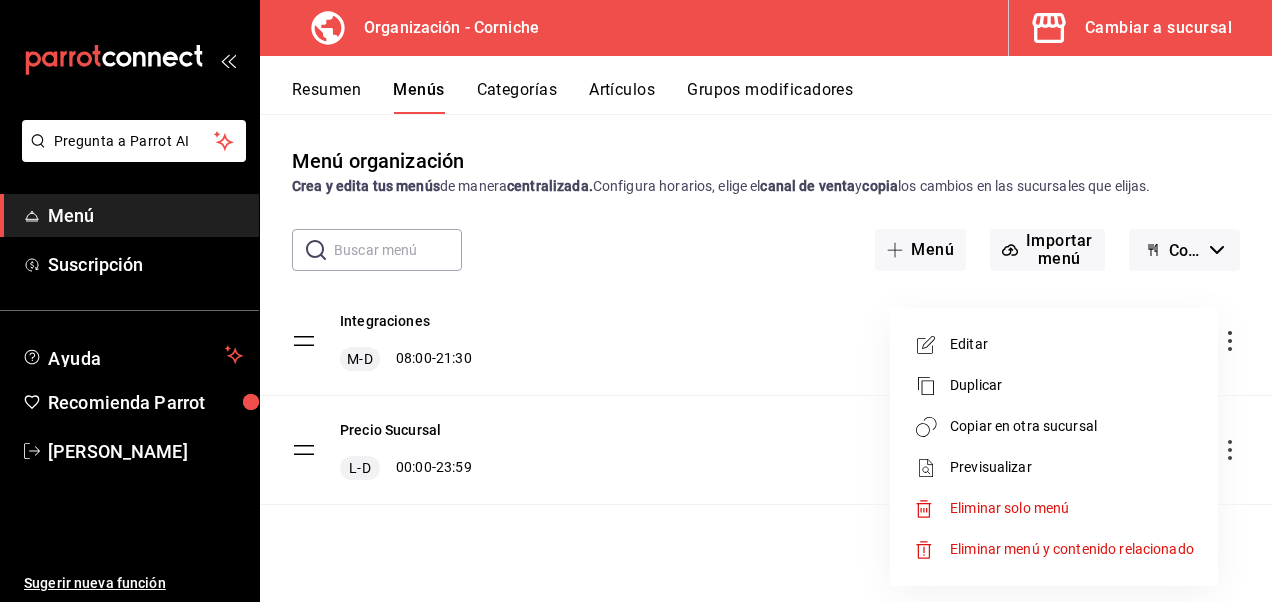 click on "Copiar en otra sucursal" at bounding box center [1072, 426] 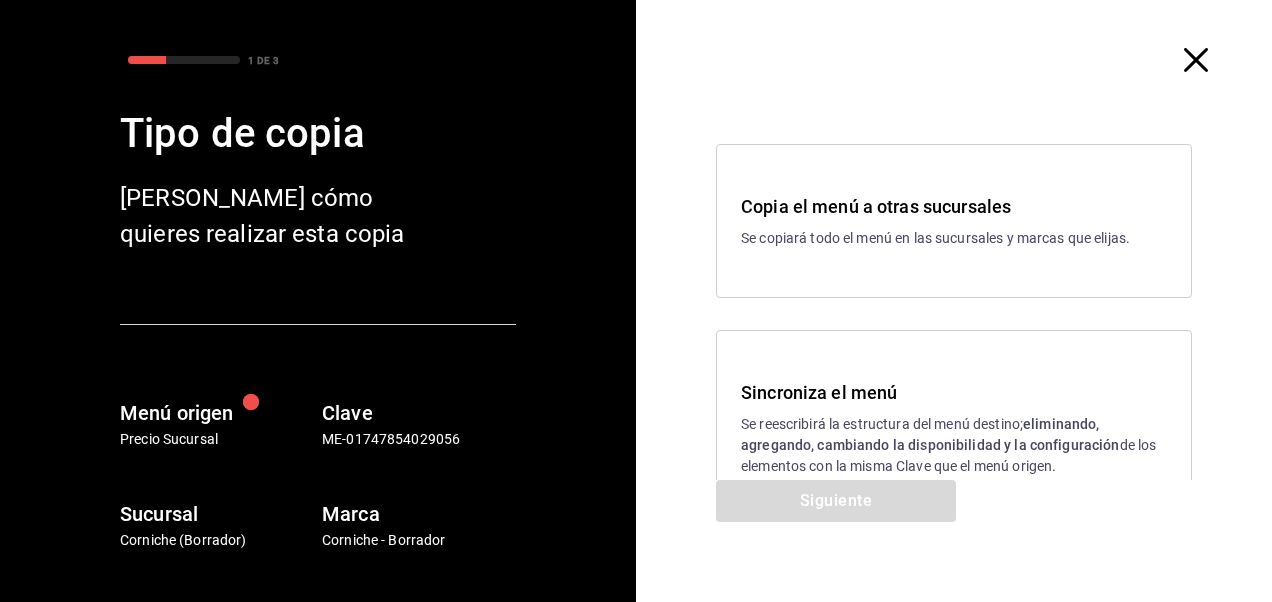 click on "Siguiente" at bounding box center [836, 541] 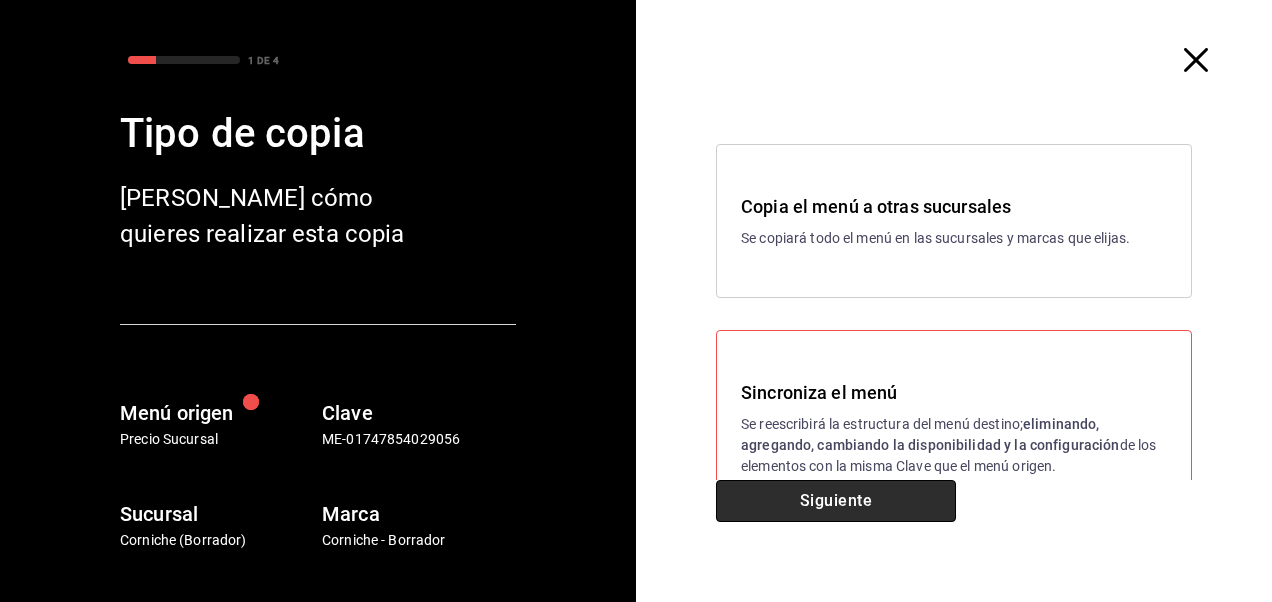 click on "Siguiente" at bounding box center (836, 501) 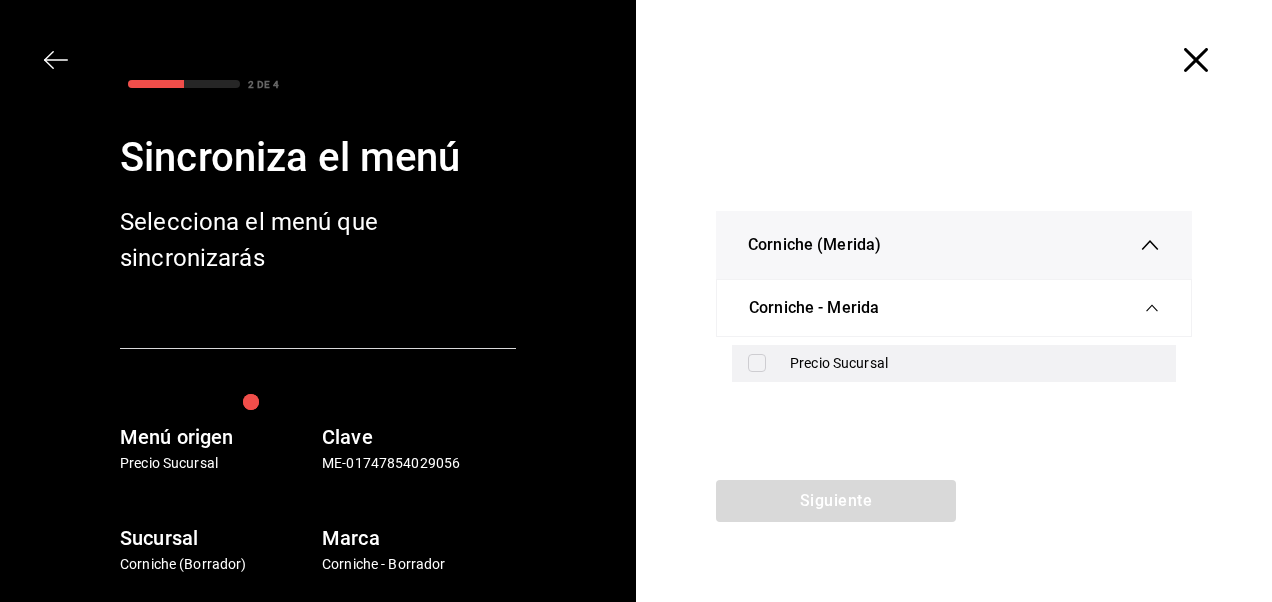 click at bounding box center (757, 363) 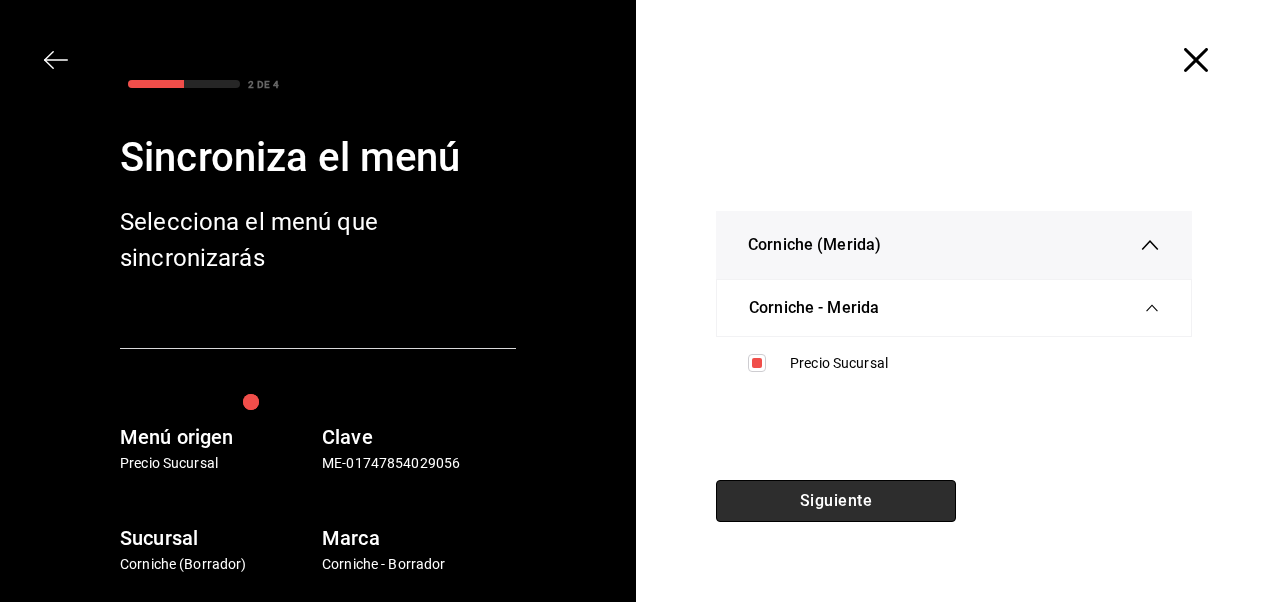 click on "Siguiente" at bounding box center [836, 501] 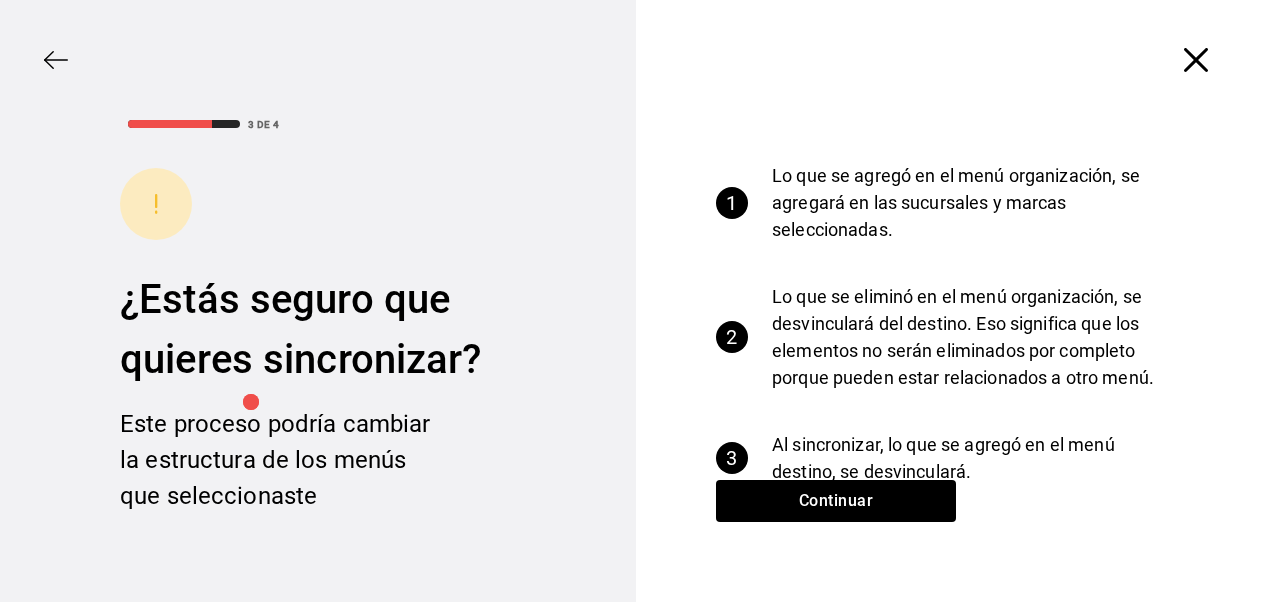 click 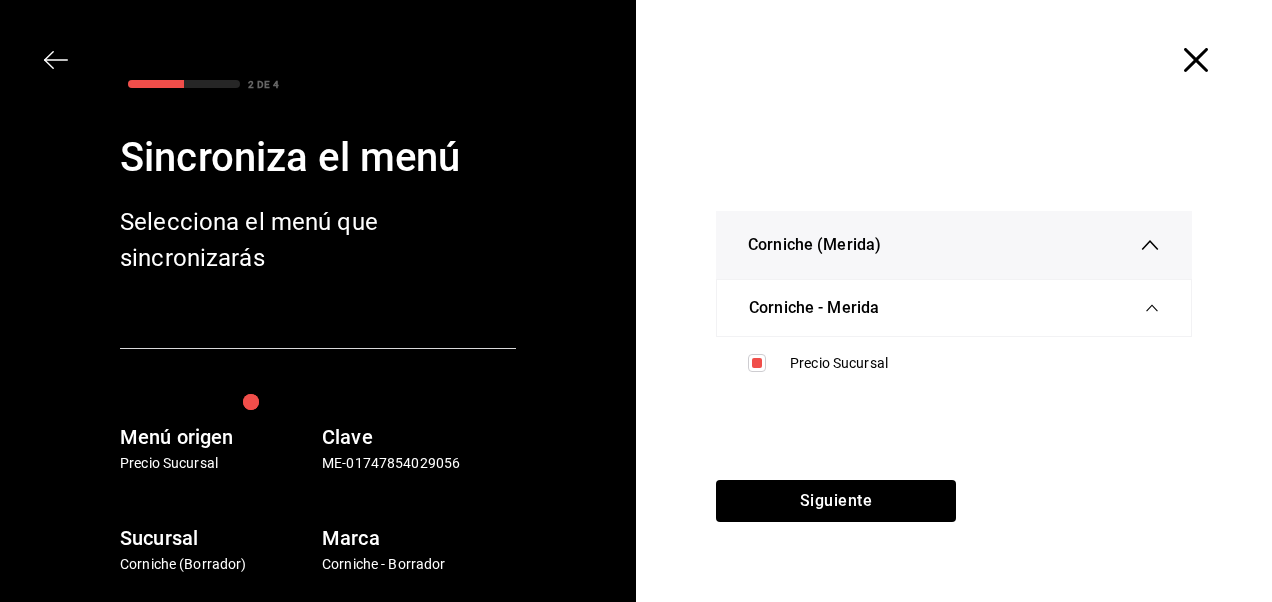click 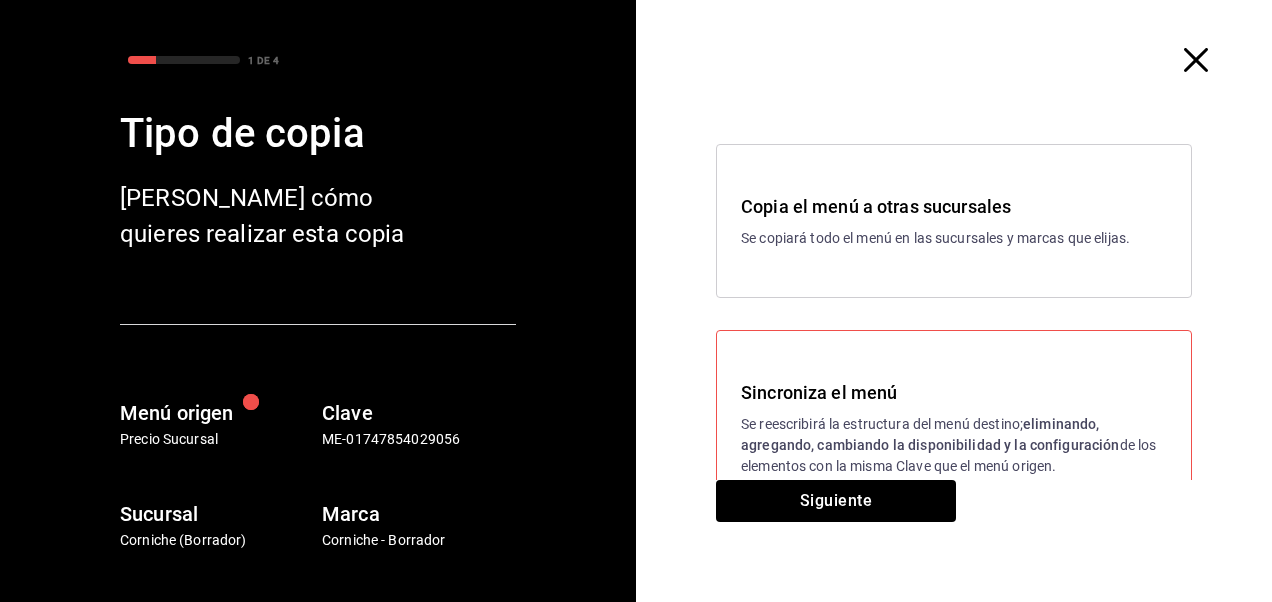 click 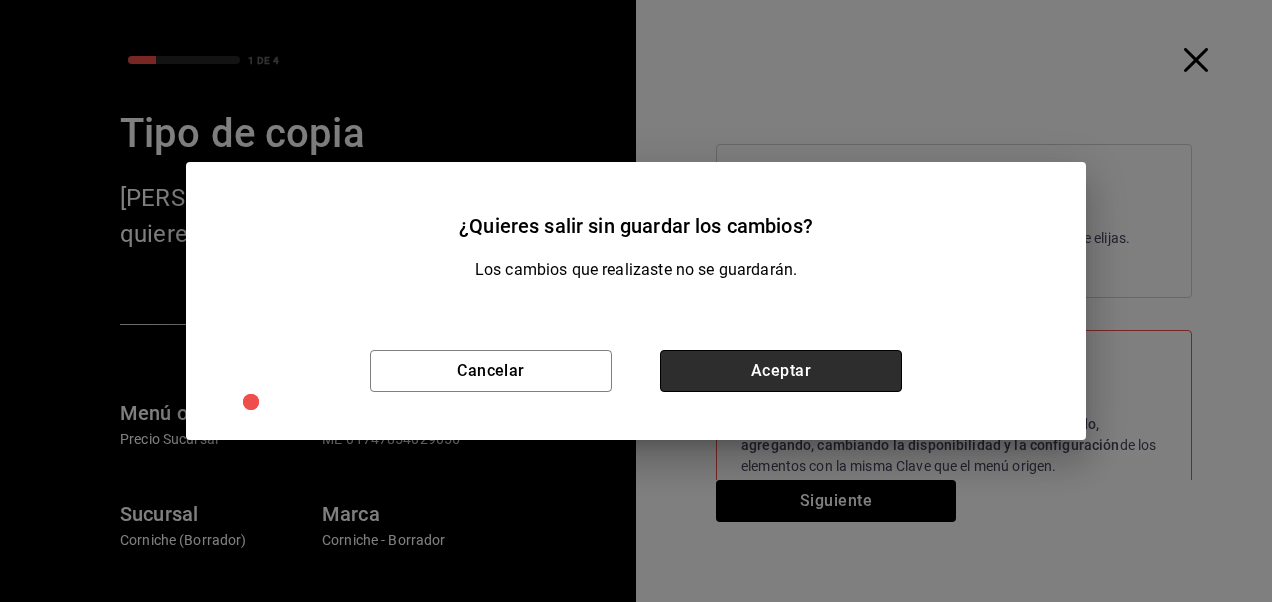 click on "Aceptar" at bounding box center [781, 371] 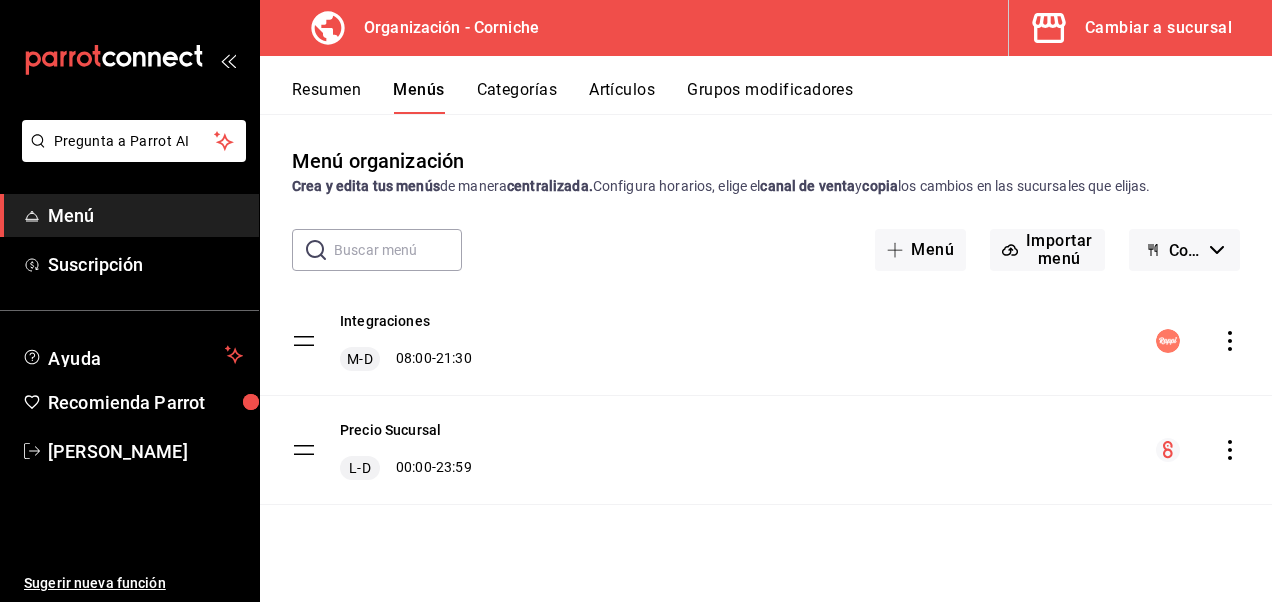 click 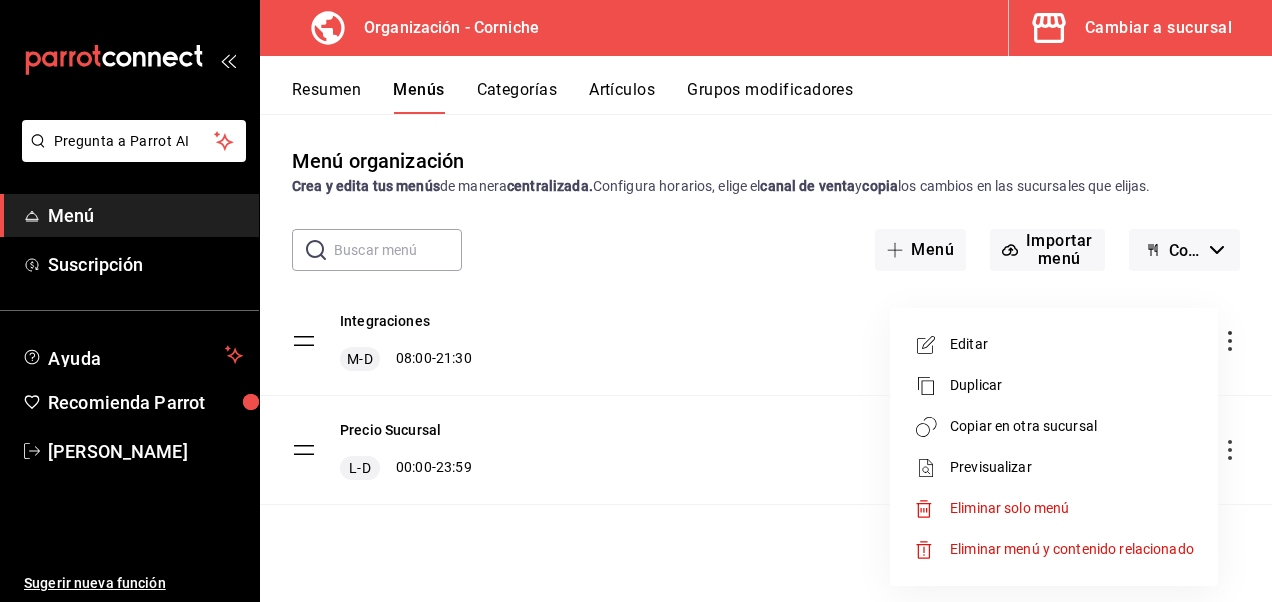 click on "Copiar en otra sucursal" at bounding box center [1072, 426] 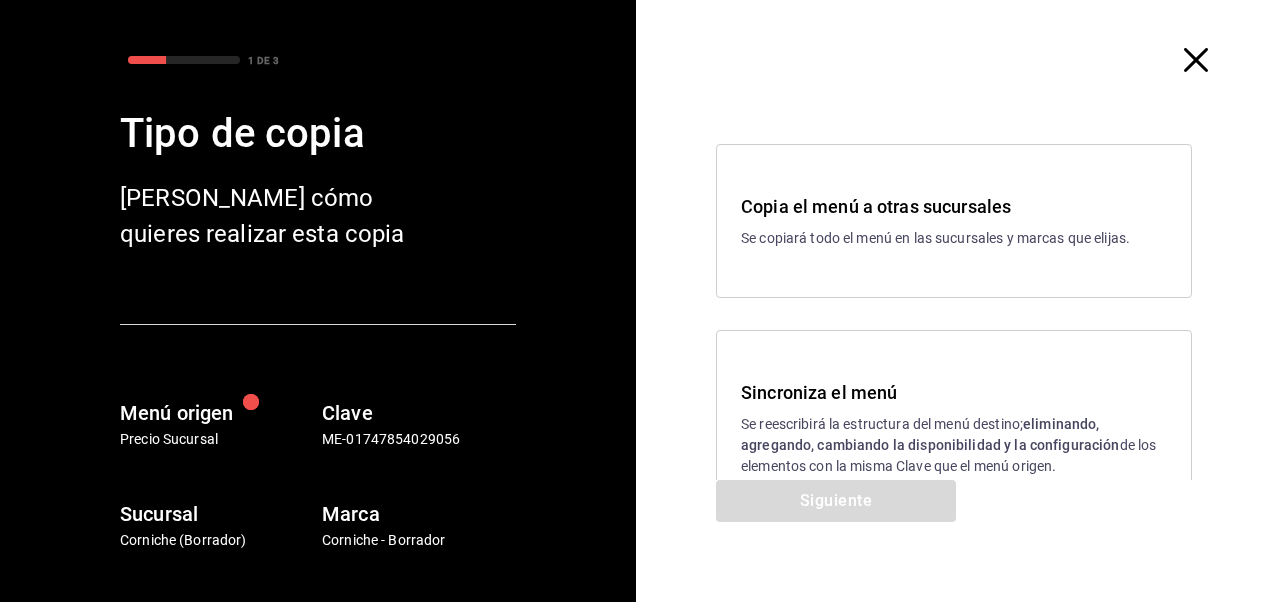 click on "Se reescribirá la estructura del menú destino;  eliminando, agregando, cambiando la disponibilidad y la configuración  de los elementos con la misma Clave que el menú origen." at bounding box center (954, 445) 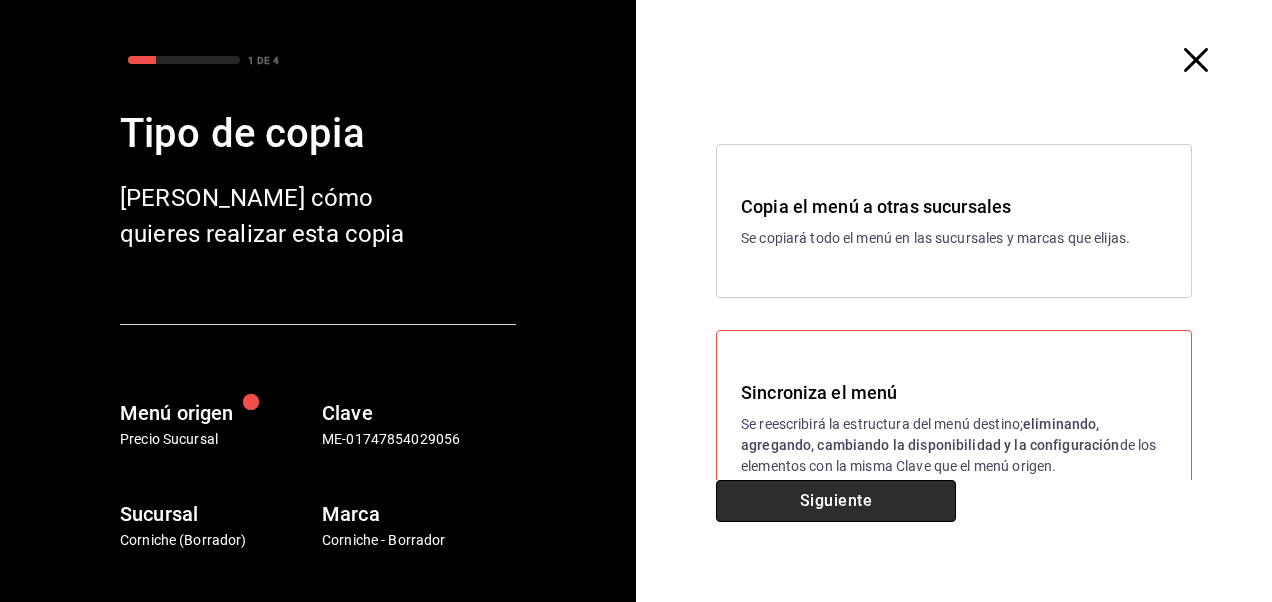 click on "Siguiente" at bounding box center [836, 501] 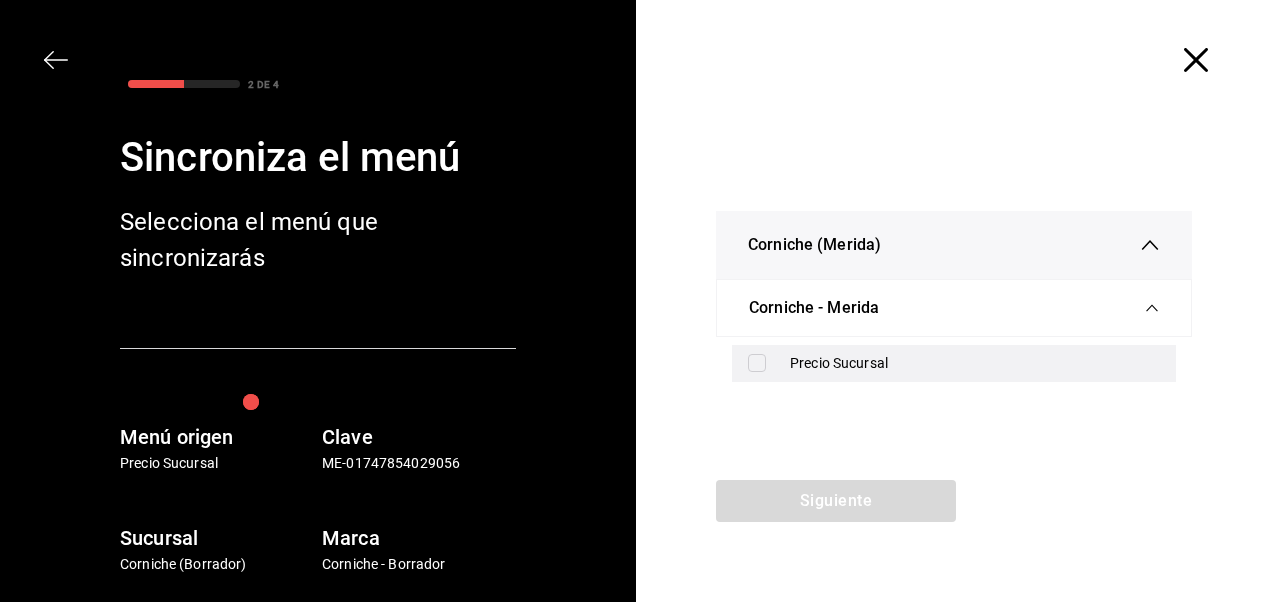 click at bounding box center [757, 363] 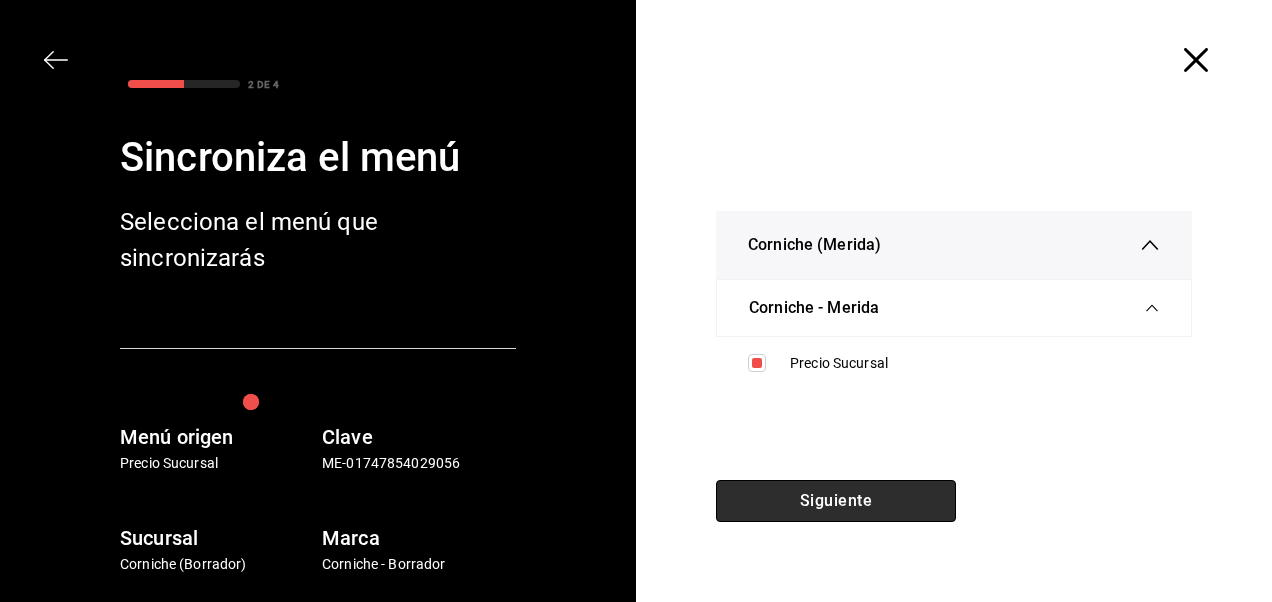 click on "Siguiente" at bounding box center [836, 501] 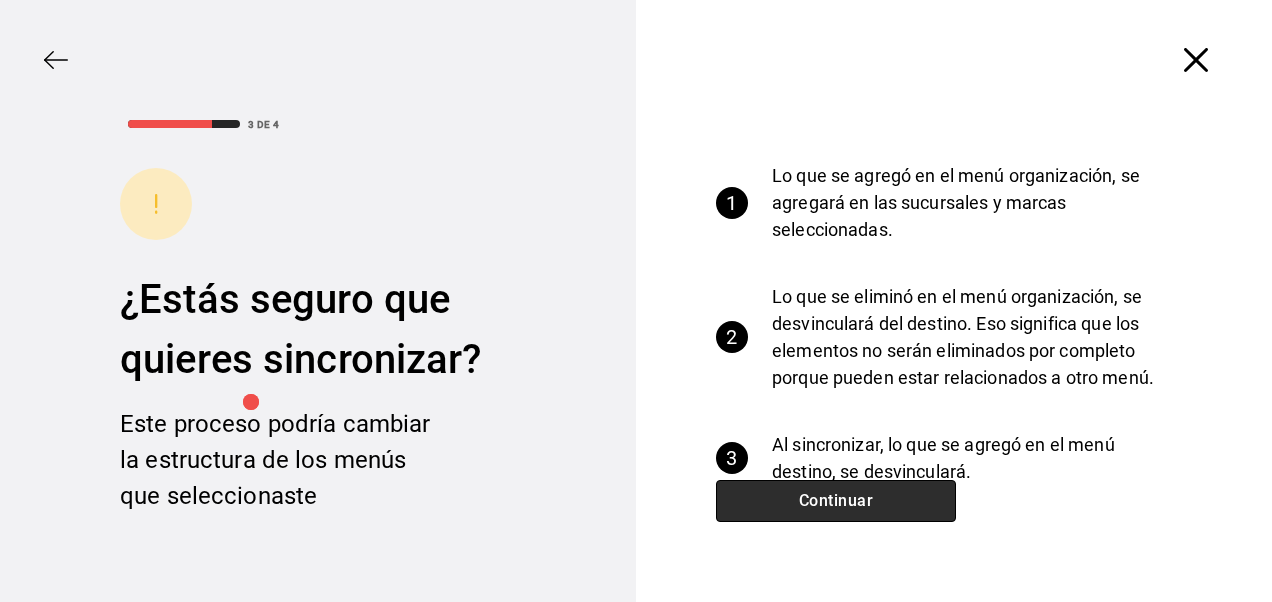 click on "Continuar" at bounding box center [836, 501] 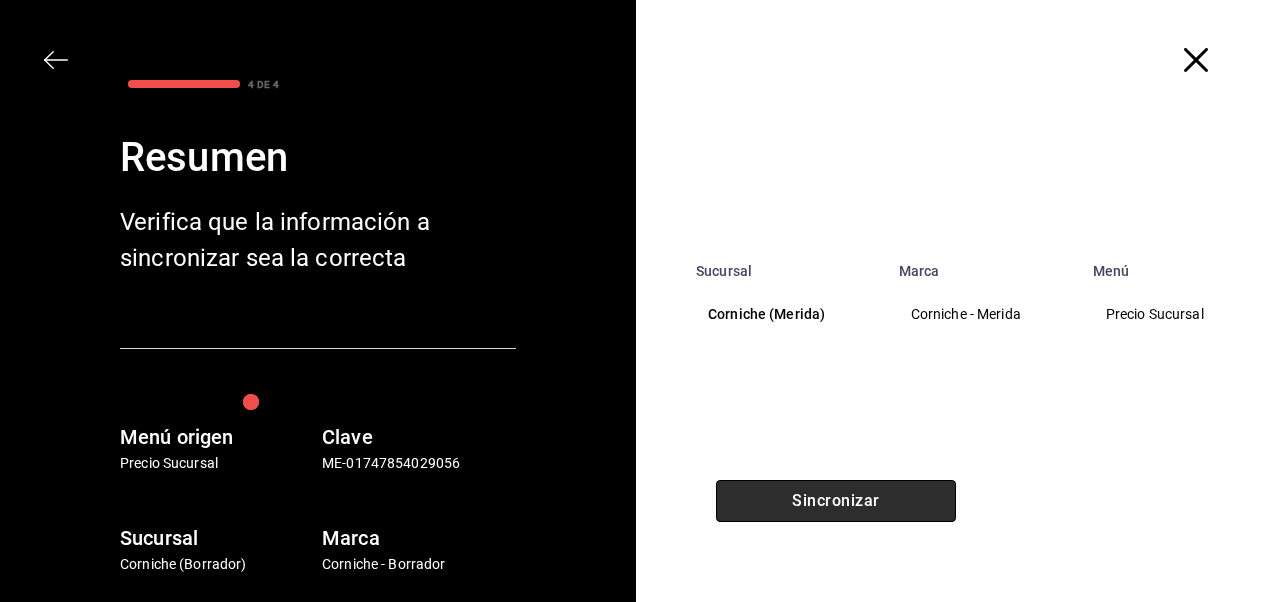 click on "Sincronizar" at bounding box center [836, 501] 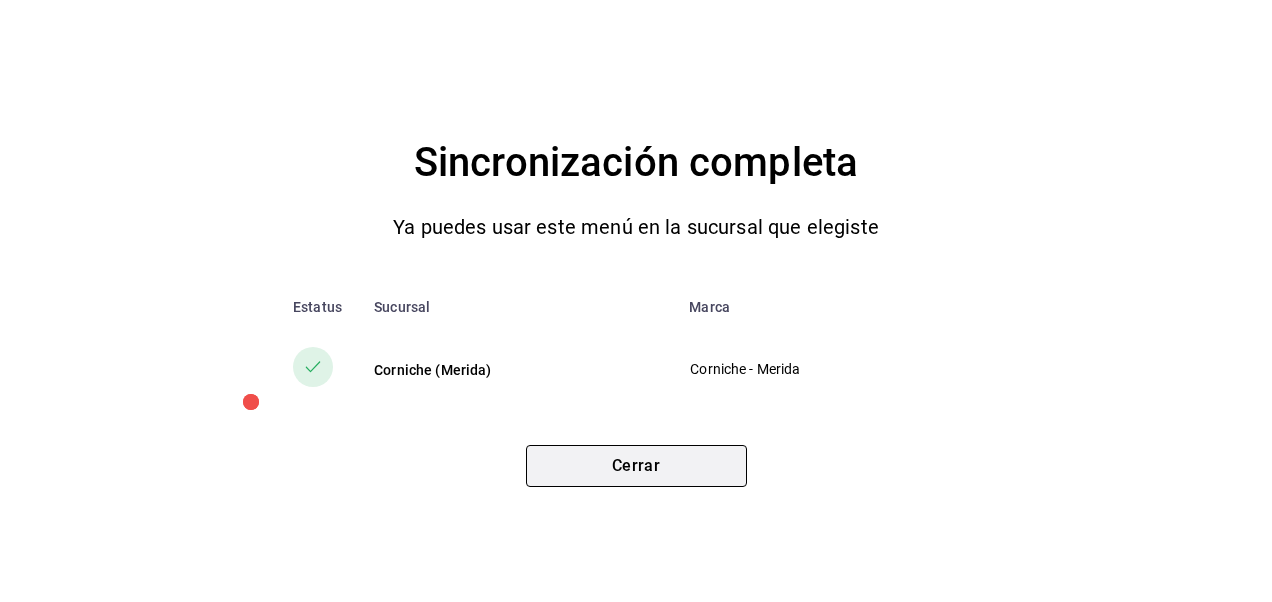 click on "Cerrar" at bounding box center [636, 466] 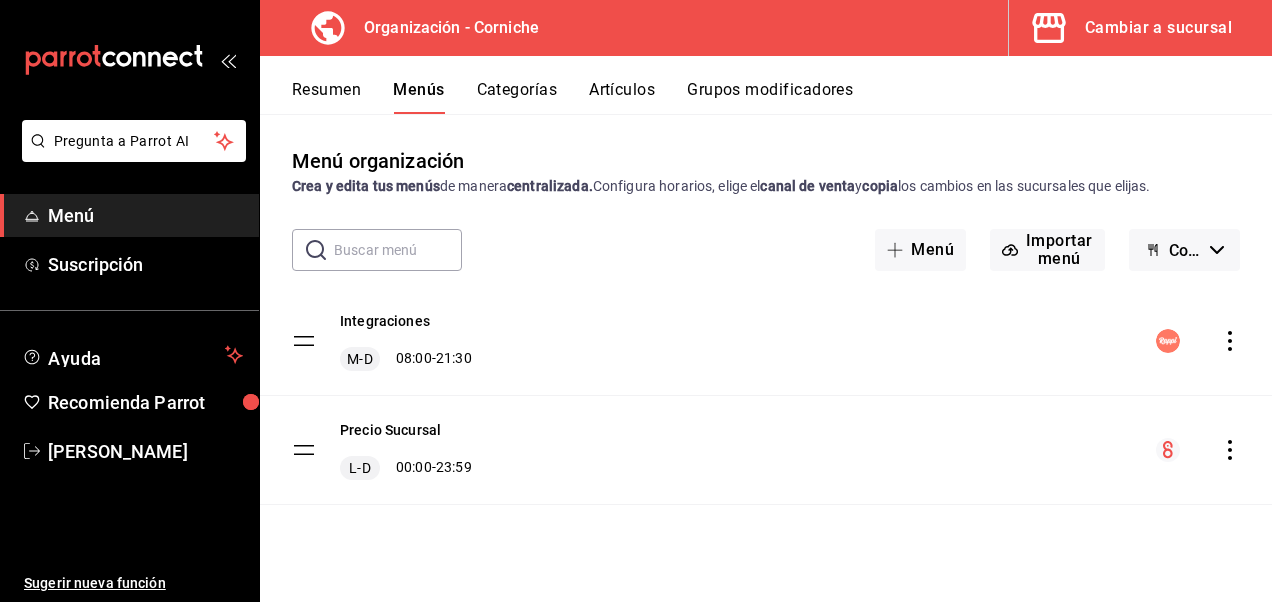 click on "Artículos" at bounding box center [622, 97] 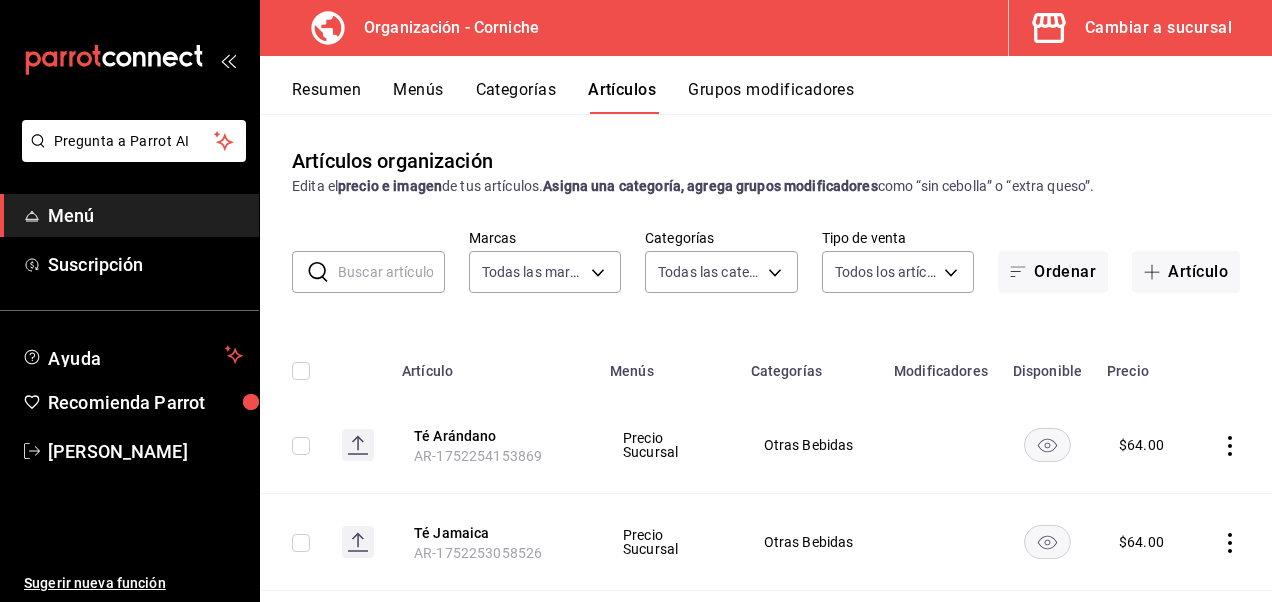 click on "Menús" at bounding box center [418, 97] 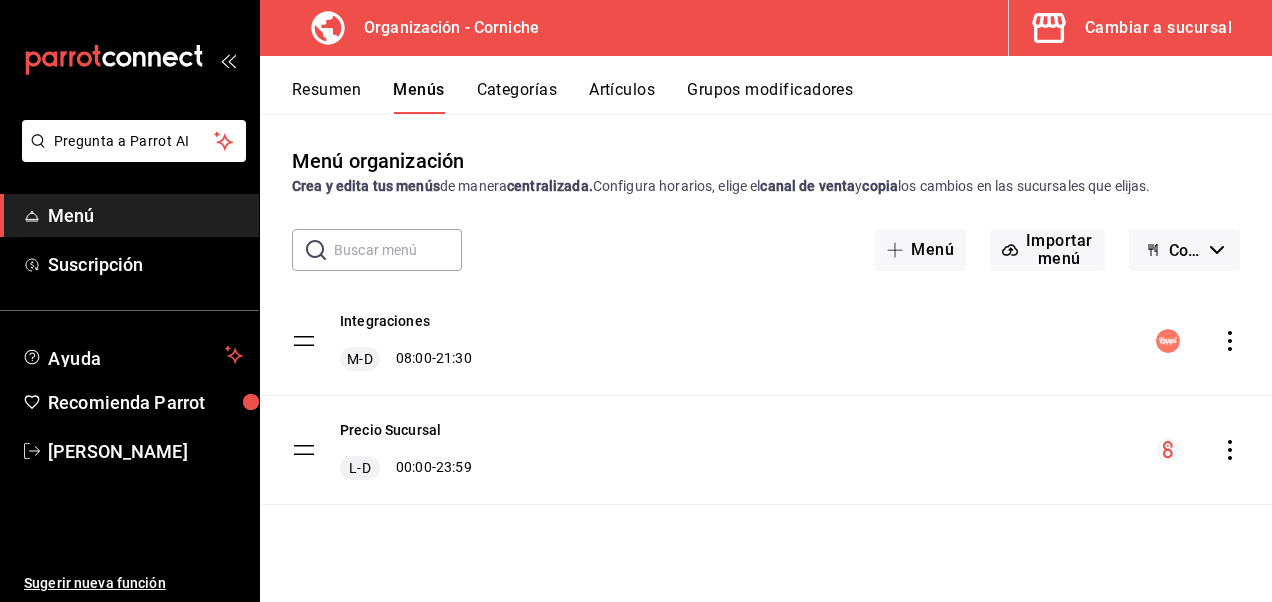 click on "Resumen" at bounding box center [326, 97] 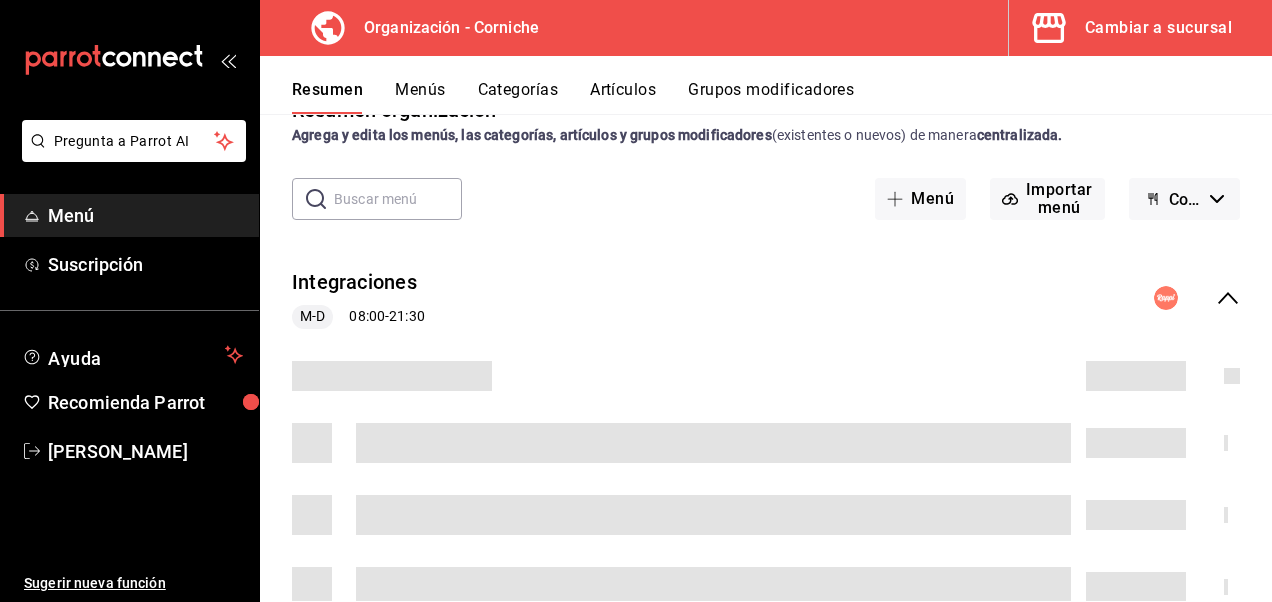 scroll, scrollTop: 45, scrollLeft: 0, axis: vertical 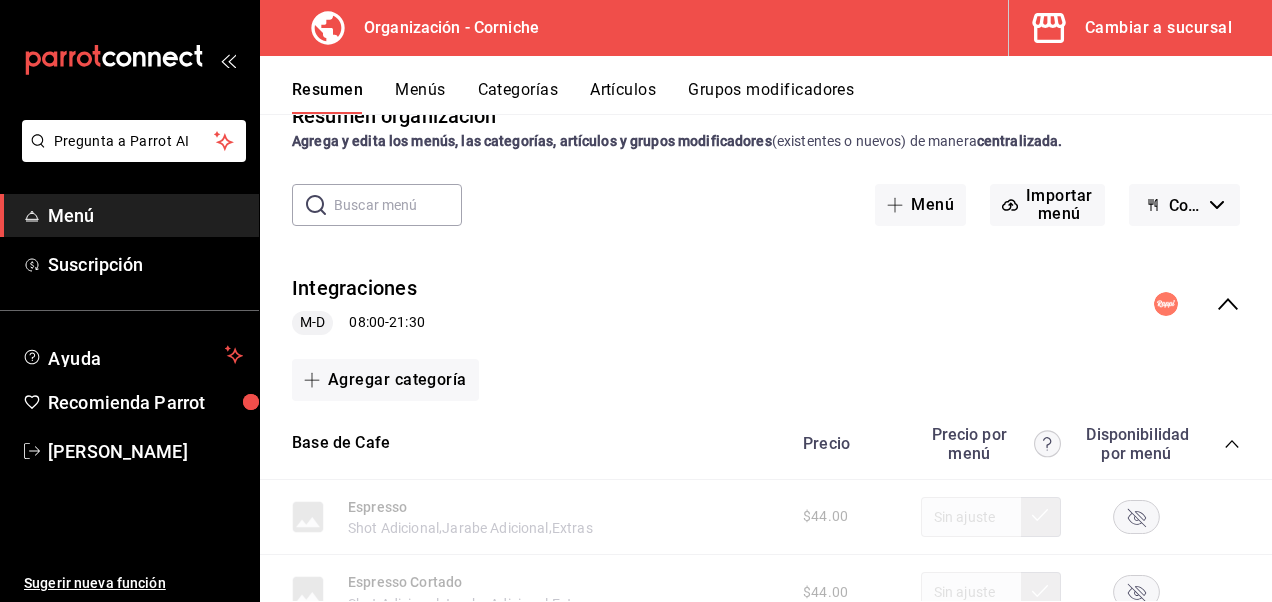 click 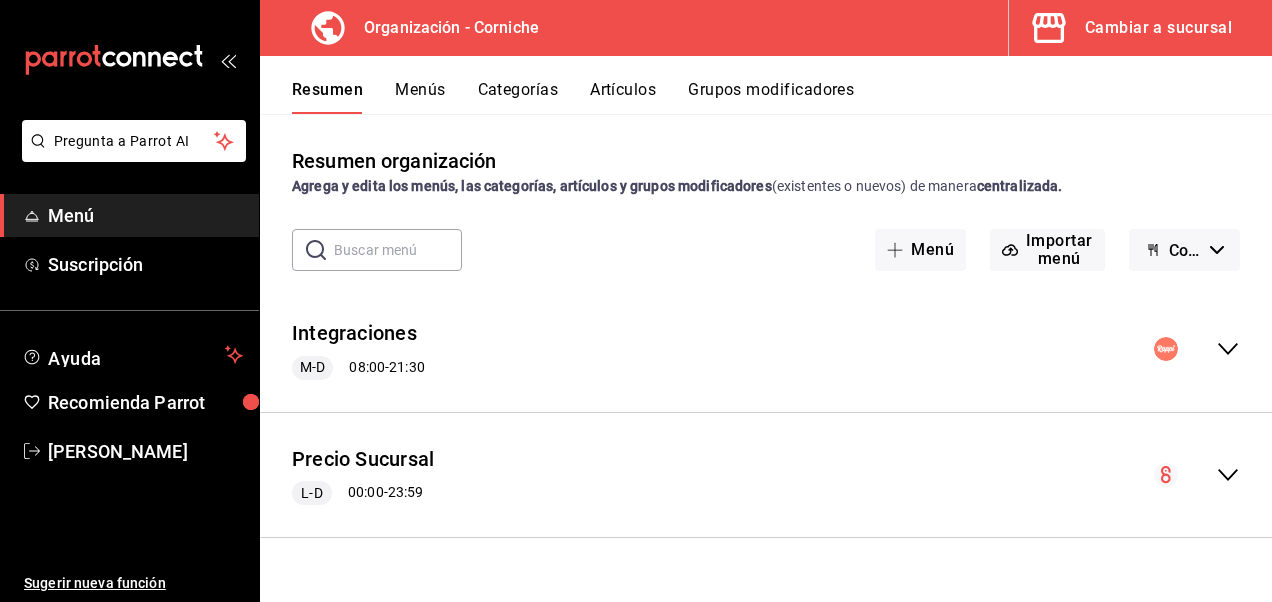 scroll, scrollTop: 0, scrollLeft: 0, axis: both 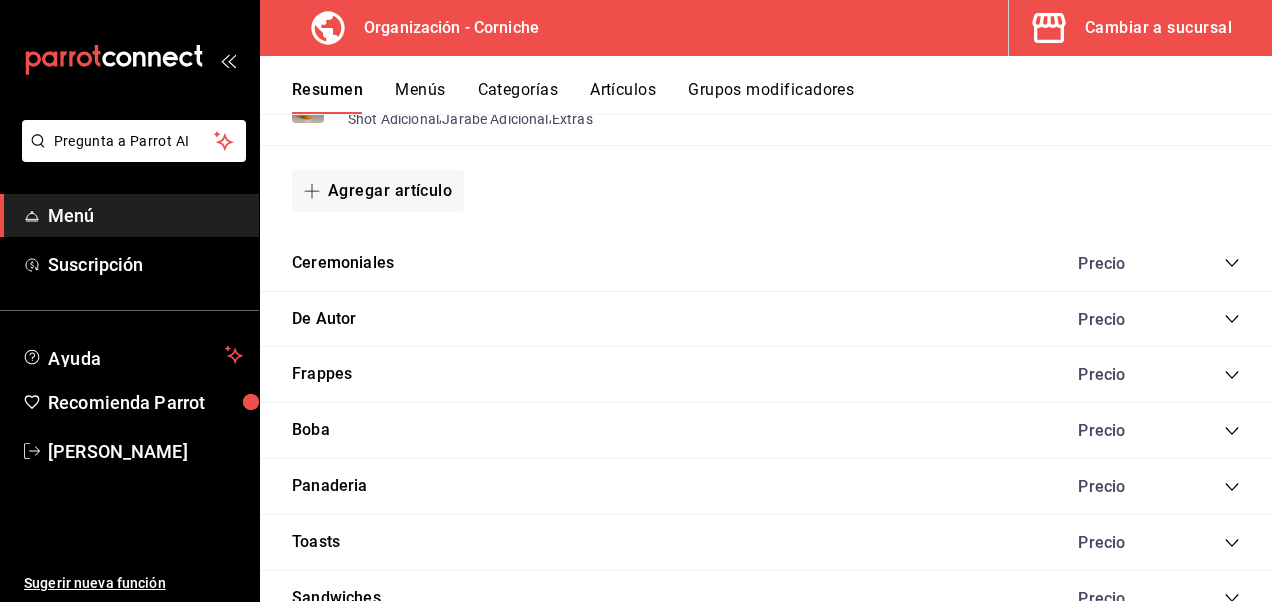 click 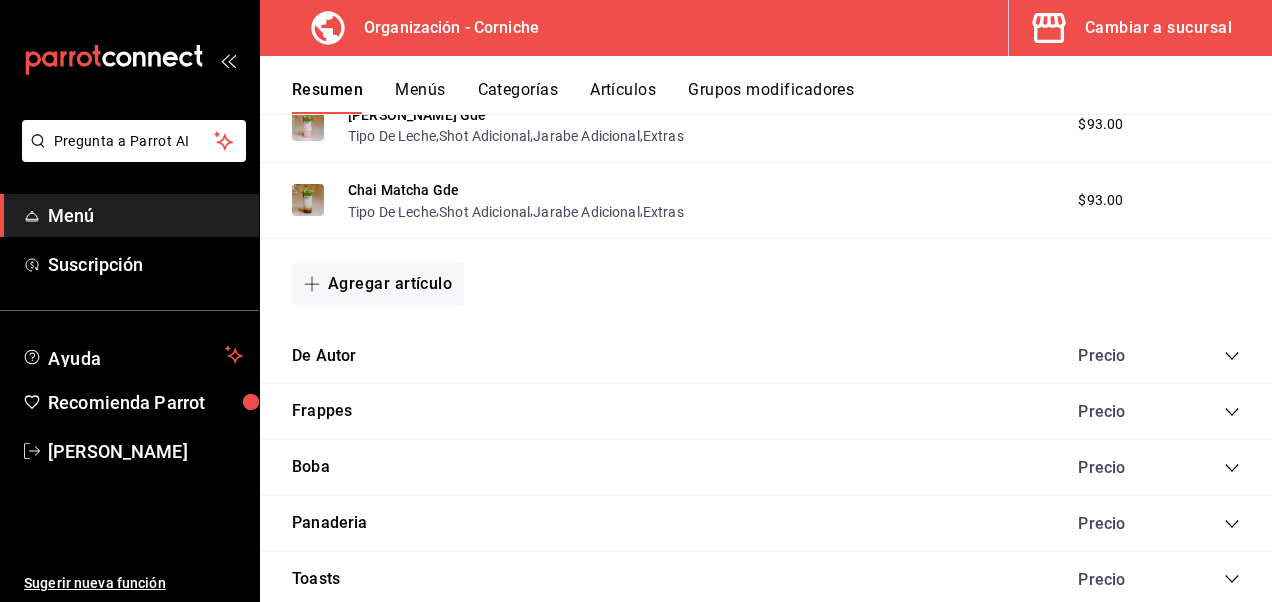 scroll, scrollTop: 4091, scrollLeft: 0, axis: vertical 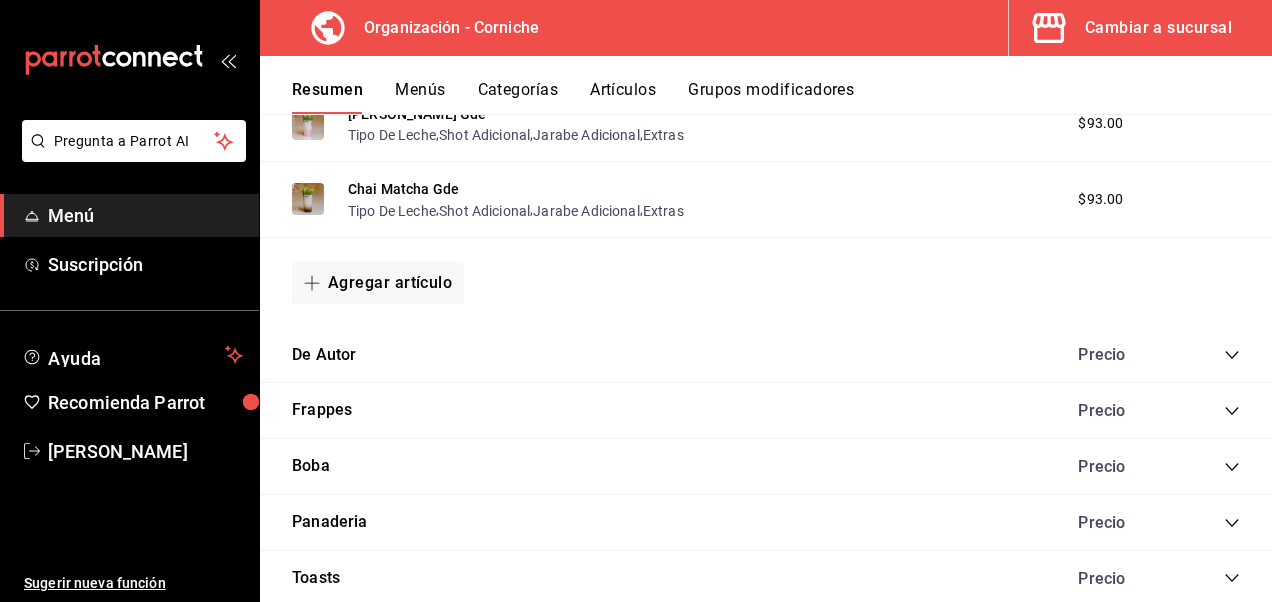 click 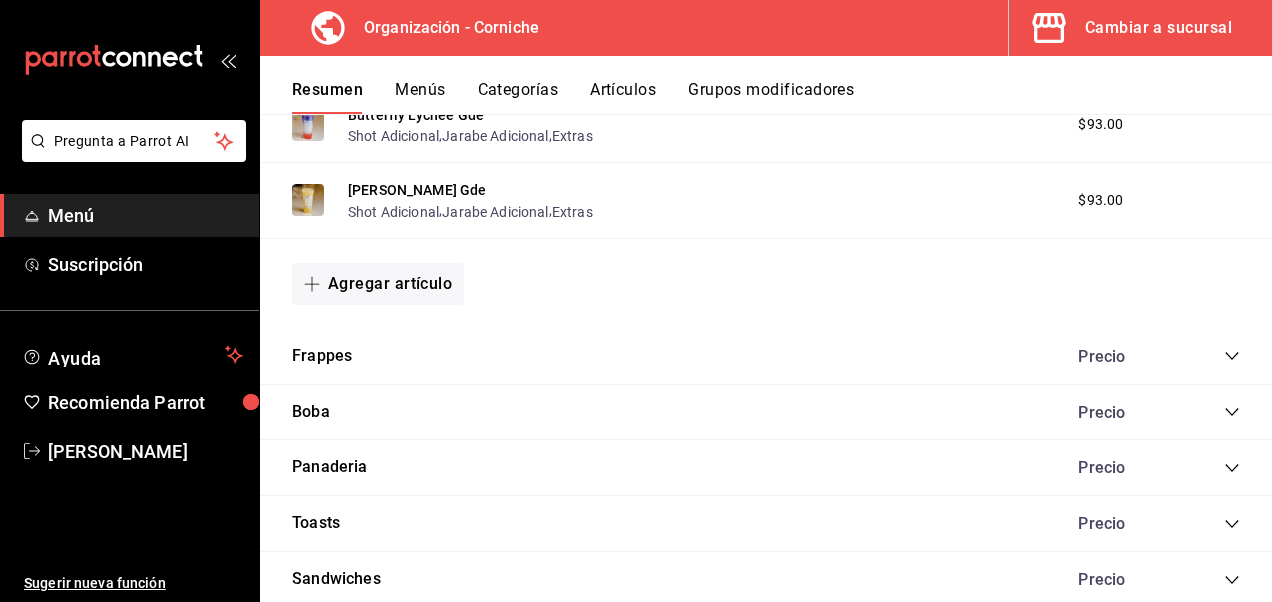 scroll, scrollTop: 5309, scrollLeft: 0, axis: vertical 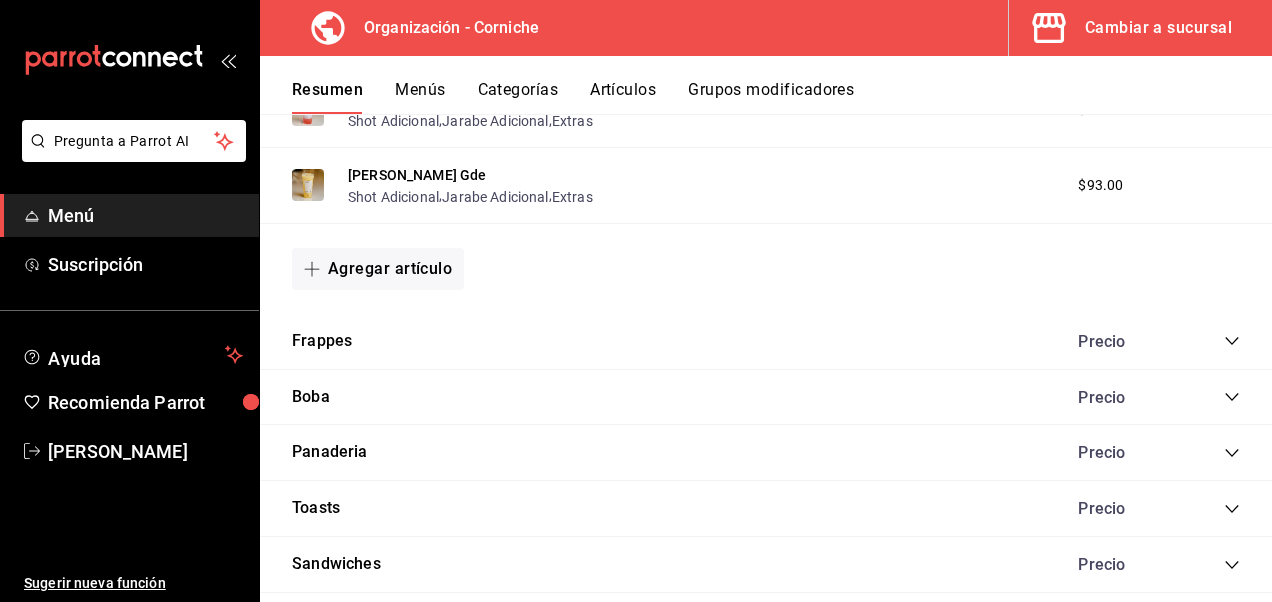 click 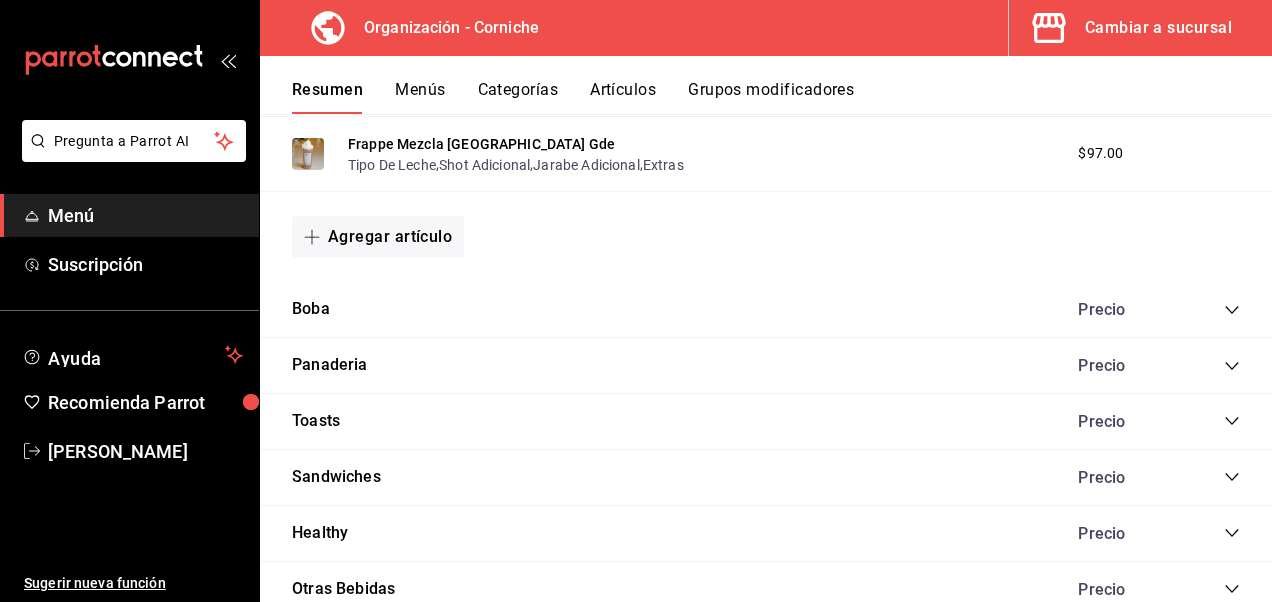 scroll, scrollTop: 6848, scrollLeft: 0, axis: vertical 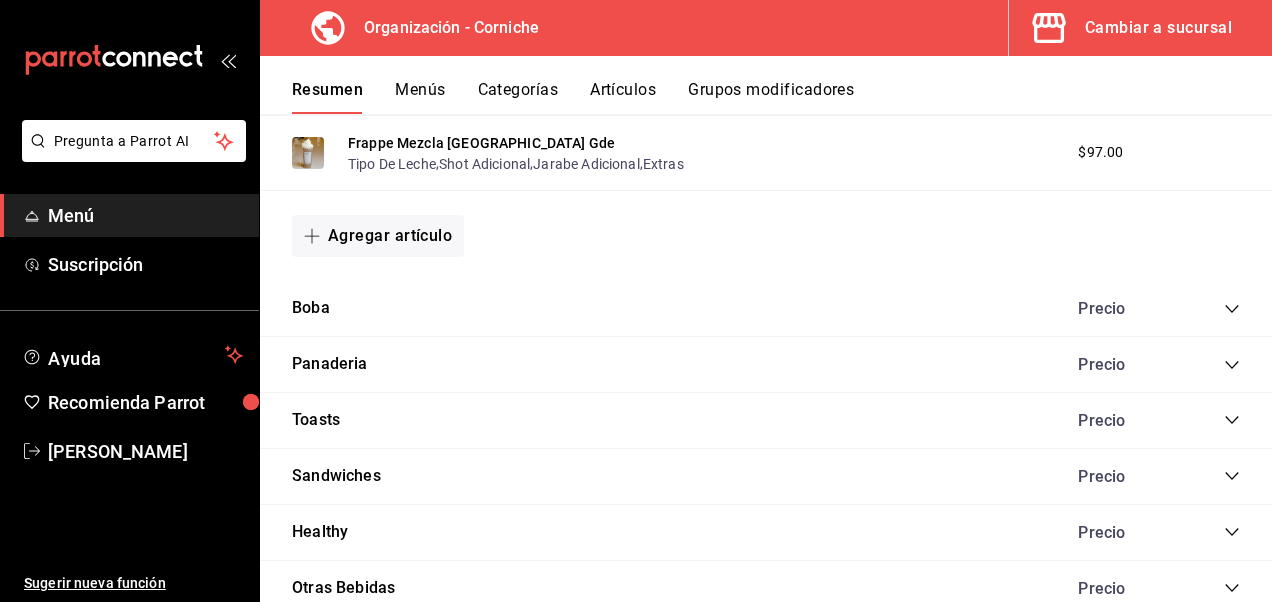 click 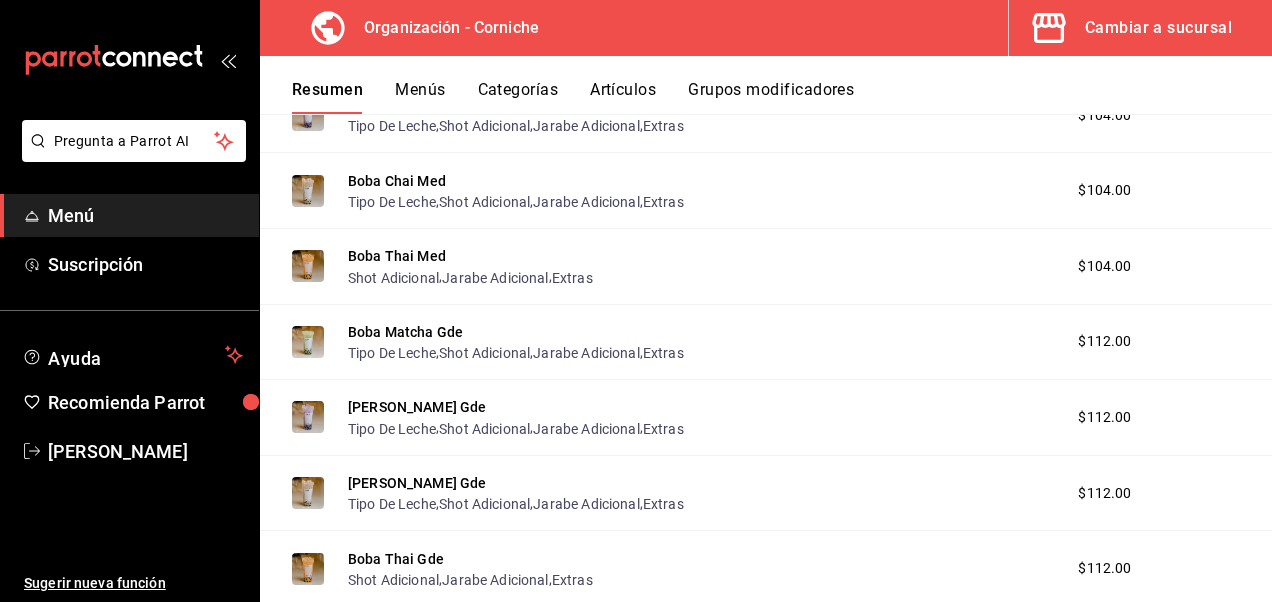 scroll, scrollTop: 7640, scrollLeft: 0, axis: vertical 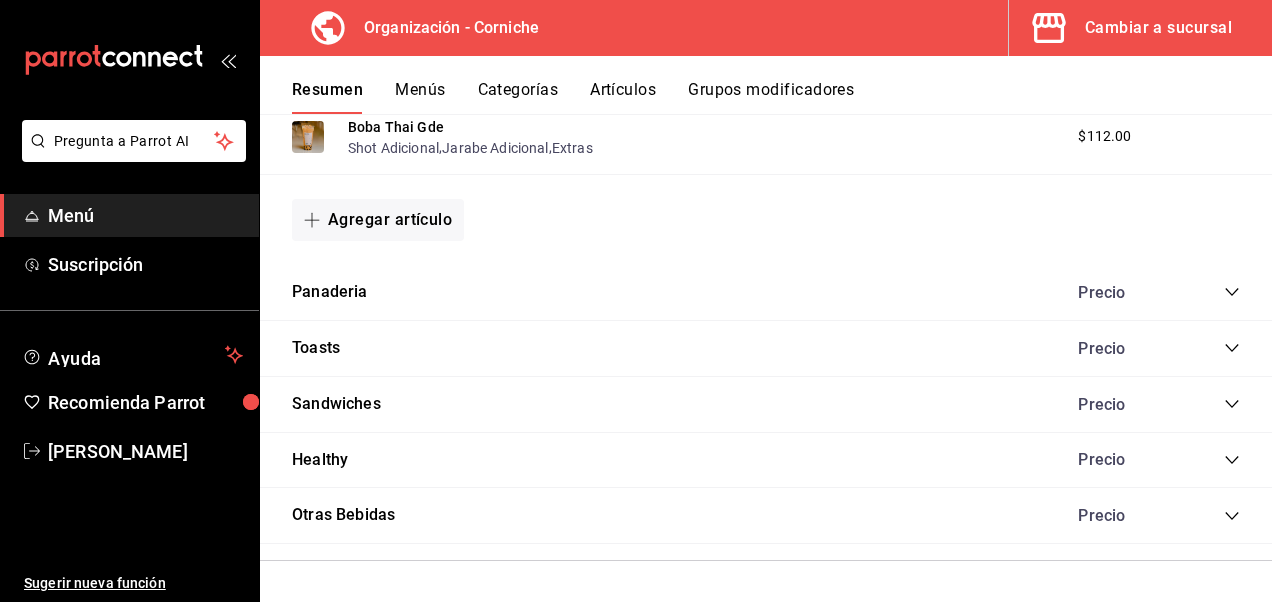 click 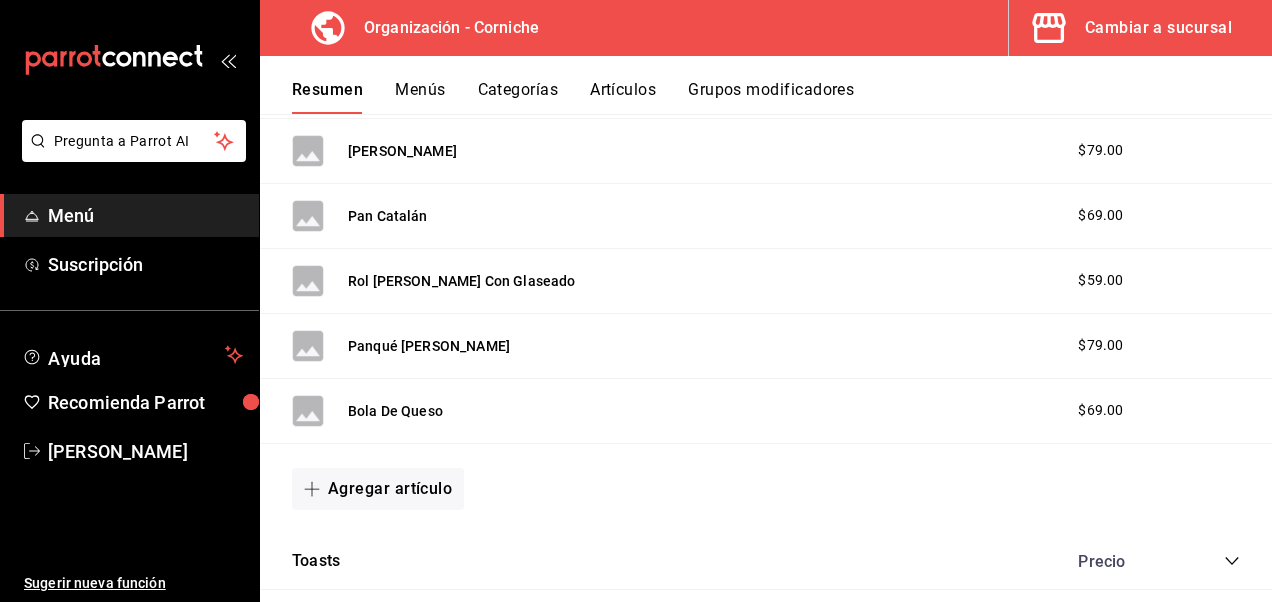 scroll, scrollTop: 8635, scrollLeft: 0, axis: vertical 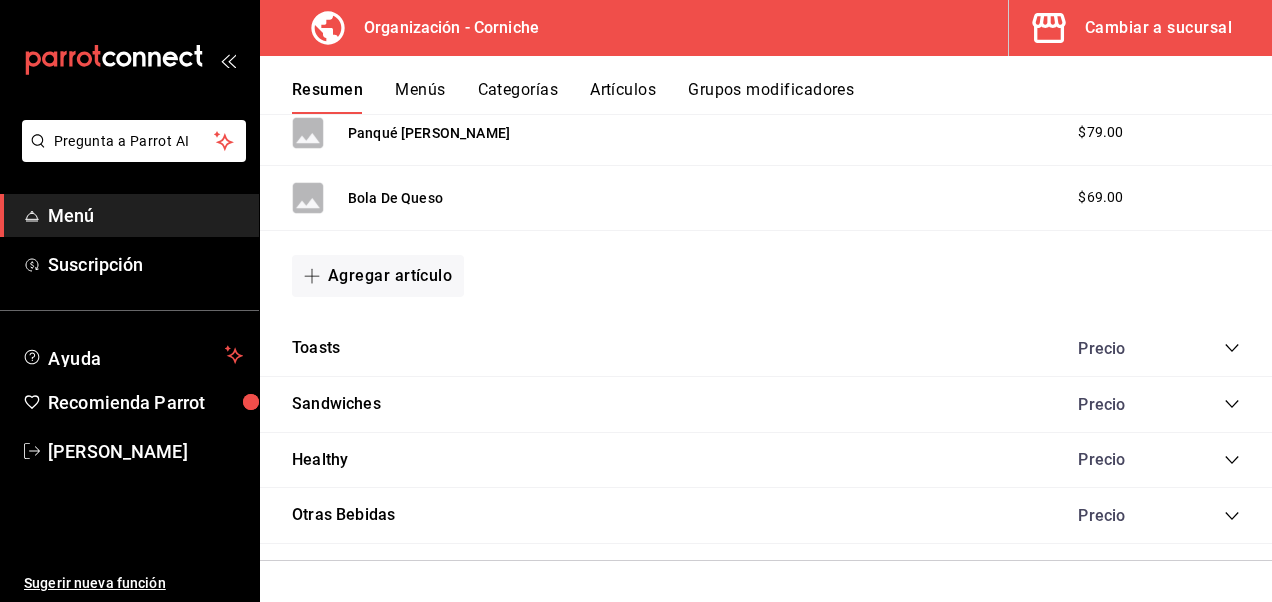 click 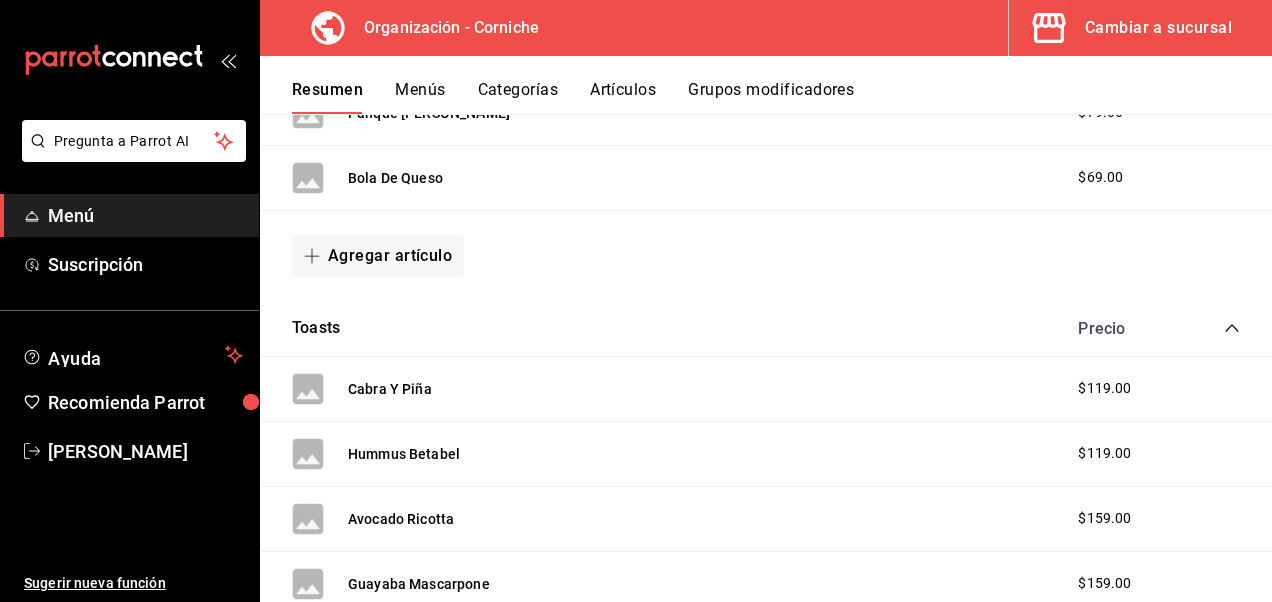 scroll, scrollTop: 9048, scrollLeft: 0, axis: vertical 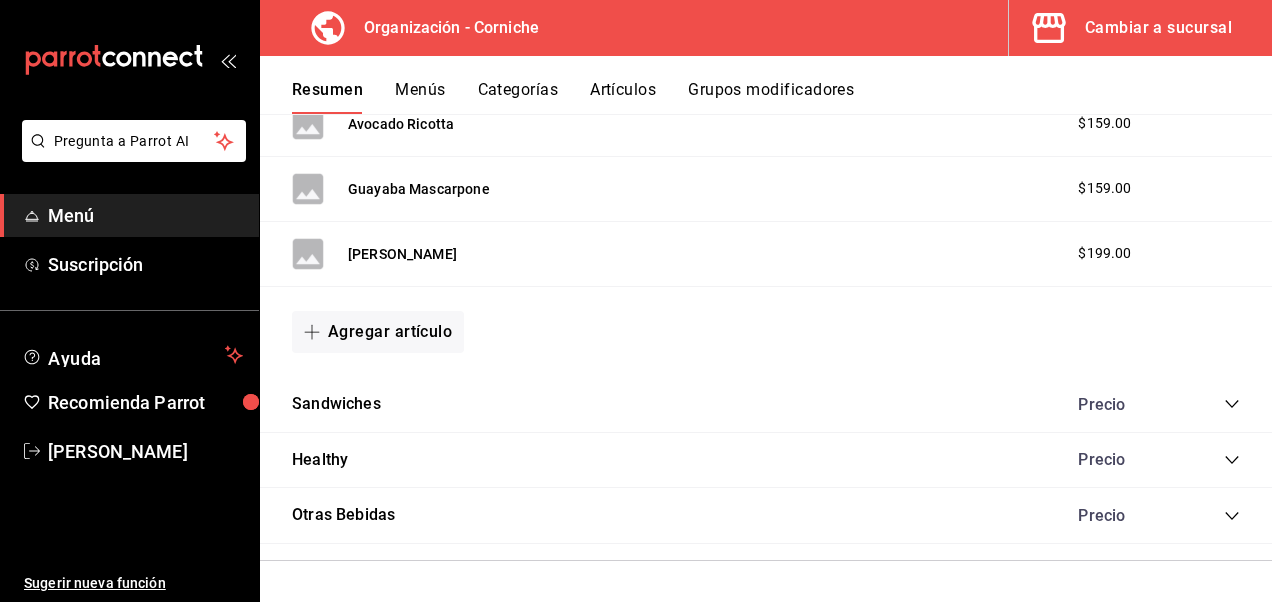 click 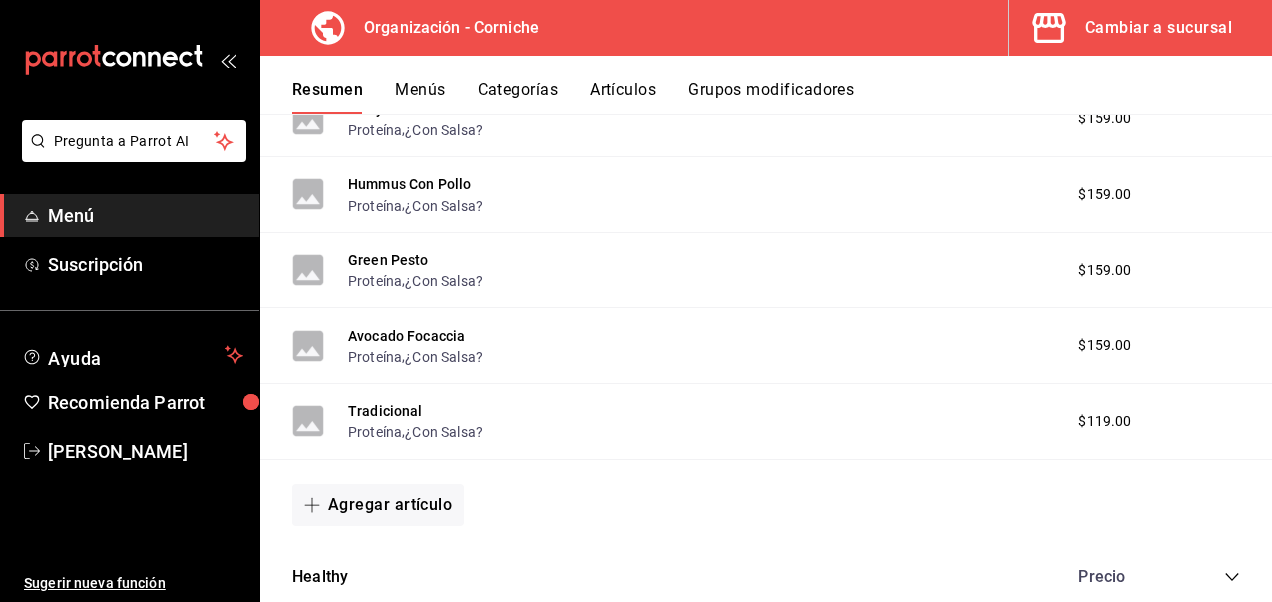 scroll, scrollTop: 9518, scrollLeft: 0, axis: vertical 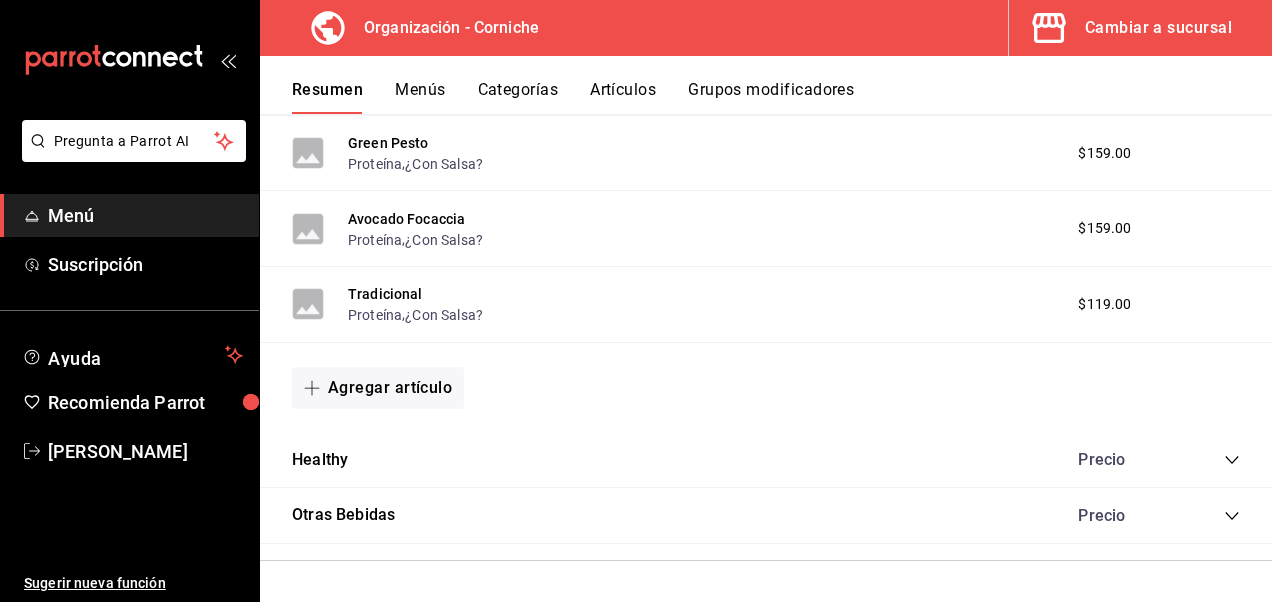 click 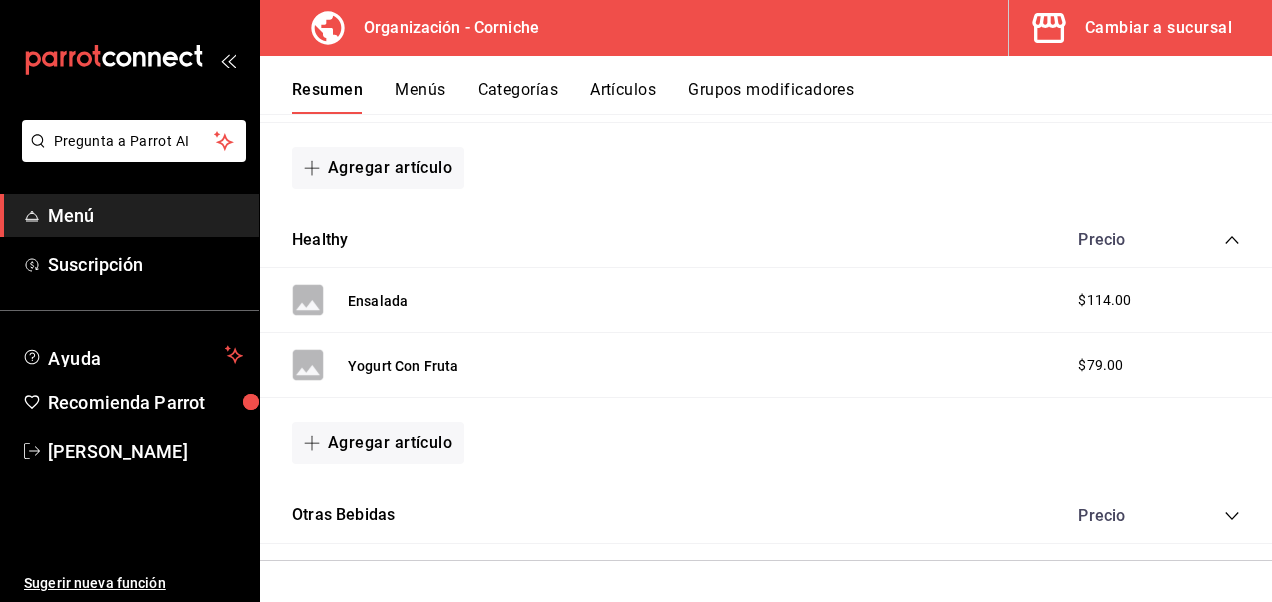 scroll, scrollTop: 9737, scrollLeft: 0, axis: vertical 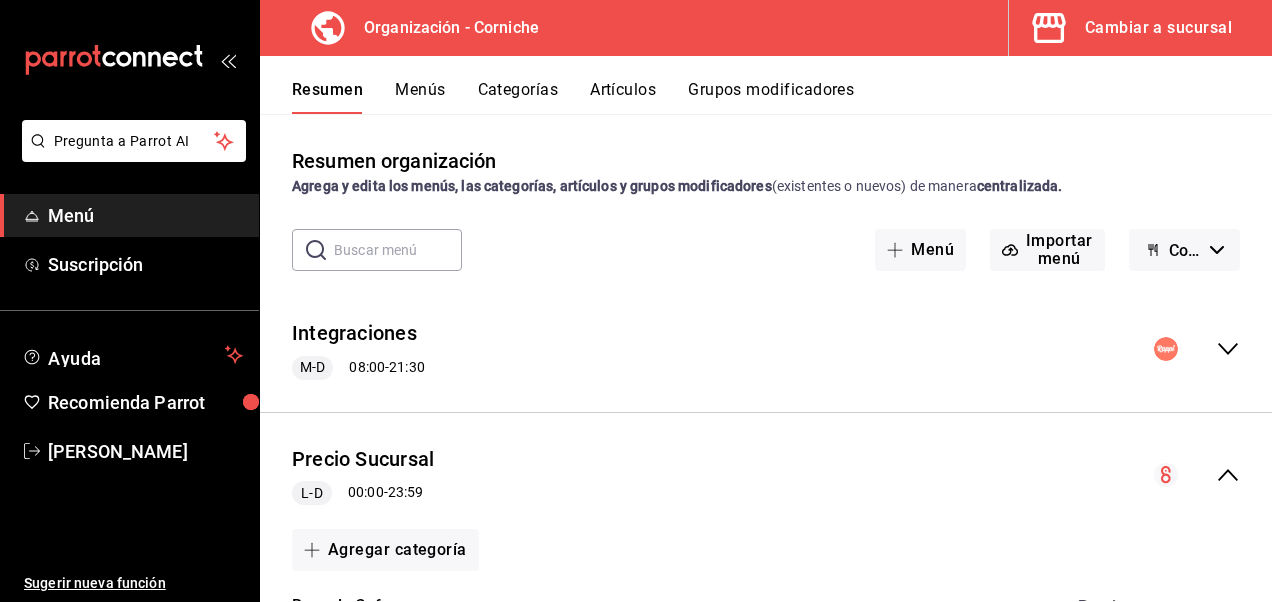 click on "Cambiar a sucursal" at bounding box center [1132, 28] 